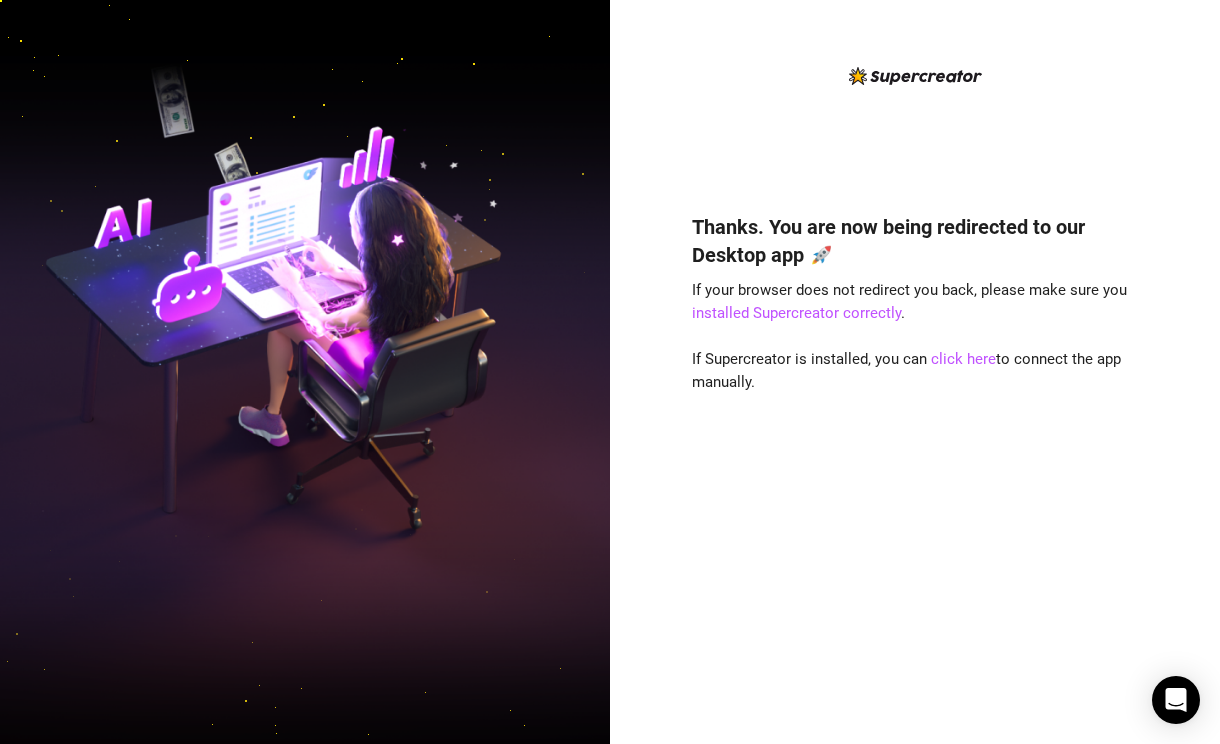 scroll, scrollTop: 0, scrollLeft: 0, axis: both 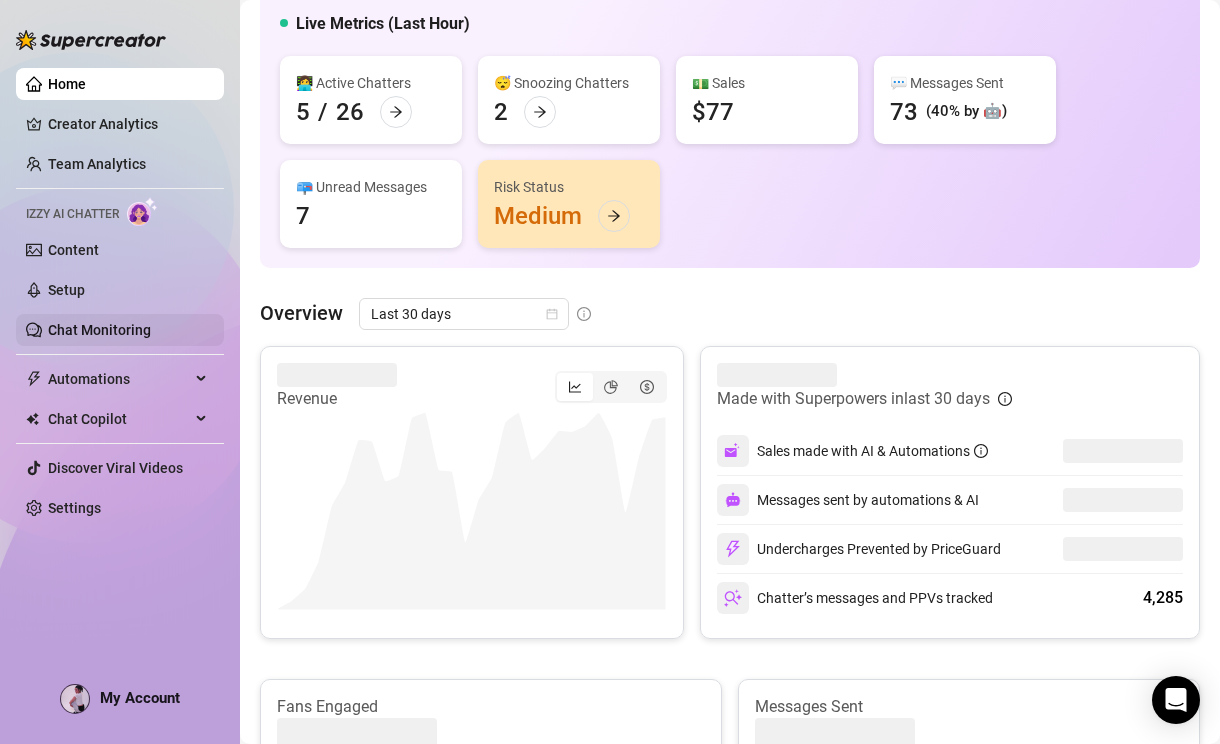 click on "Chat Monitoring" at bounding box center [99, 330] 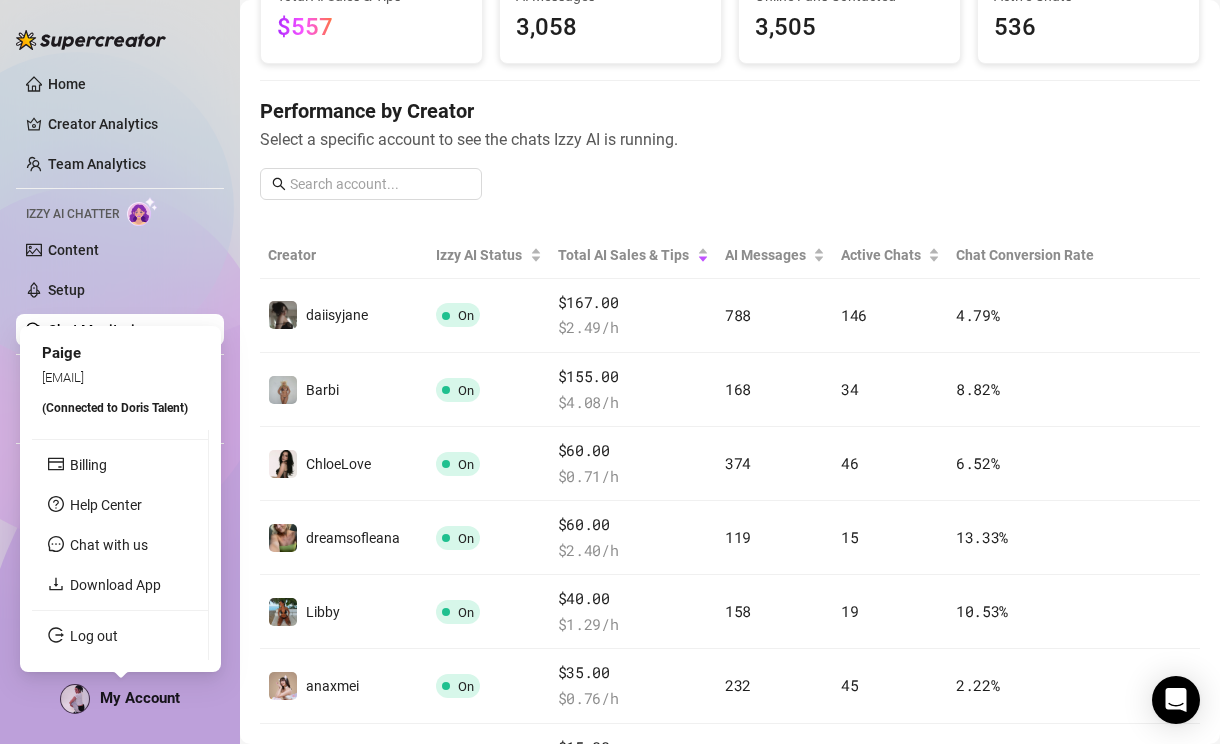 click at bounding box center (75, 699) 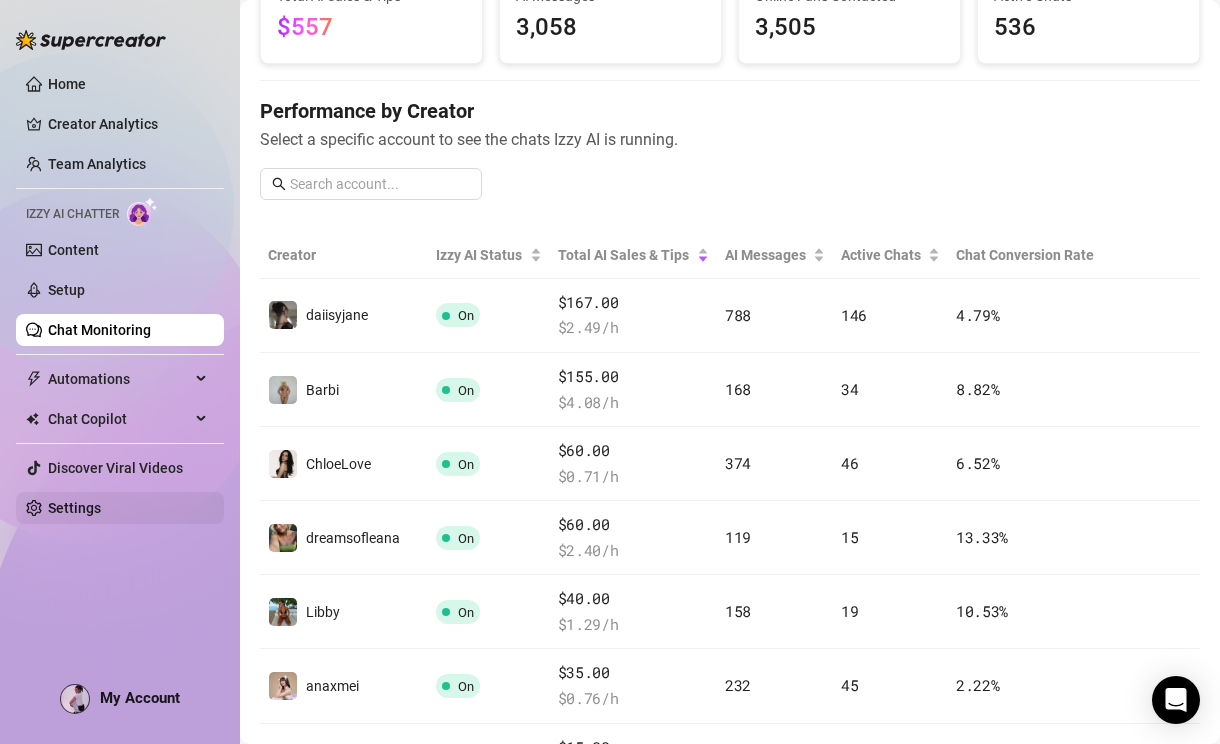 click on "Settings" at bounding box center [74, 508] 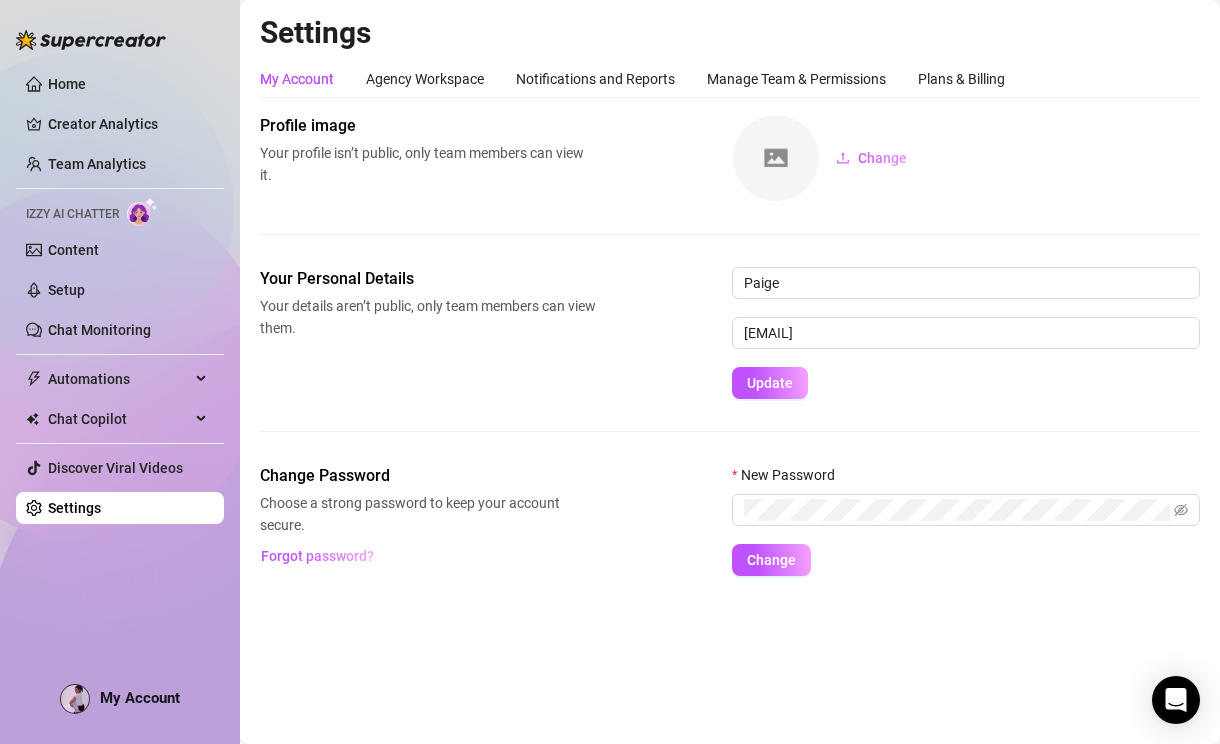 scroll, scrollTop: 0, scrollLeft: 0, axis: both 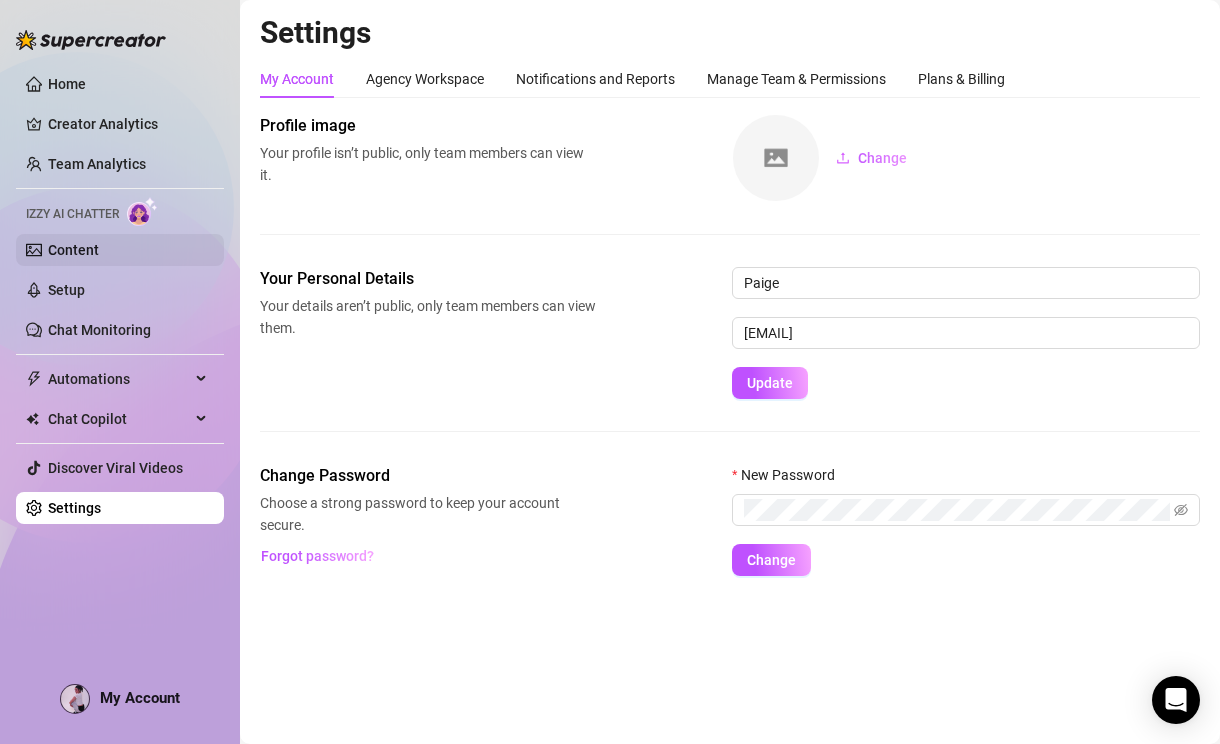 click on "Content" at bounding box center (73, 250) 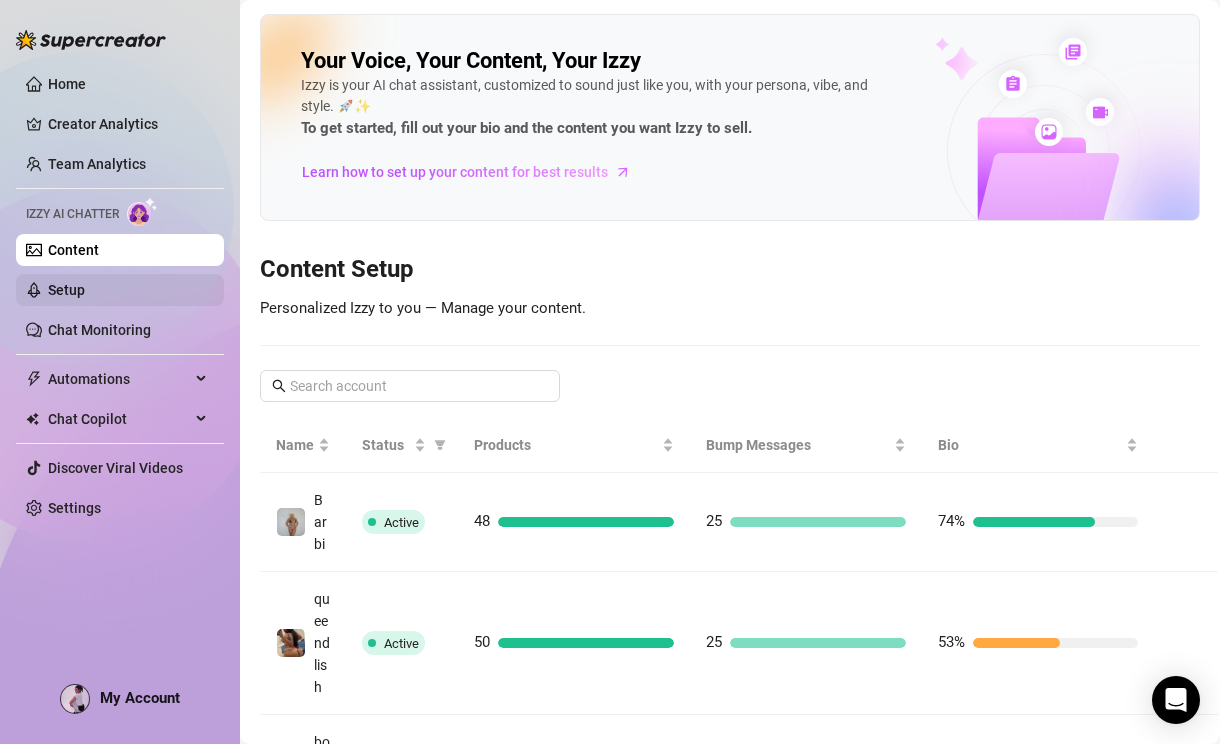 click on "Setup" at bounding box center (66, 290) 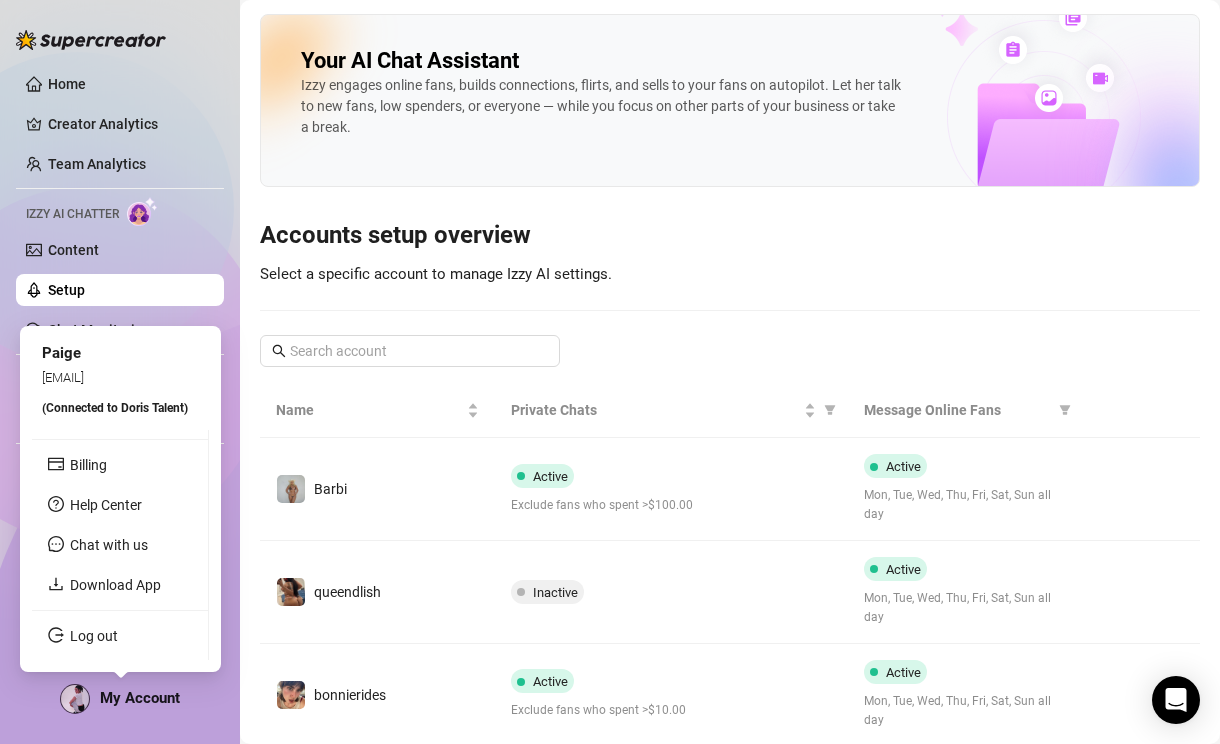 click at bounding box center [75, 699] 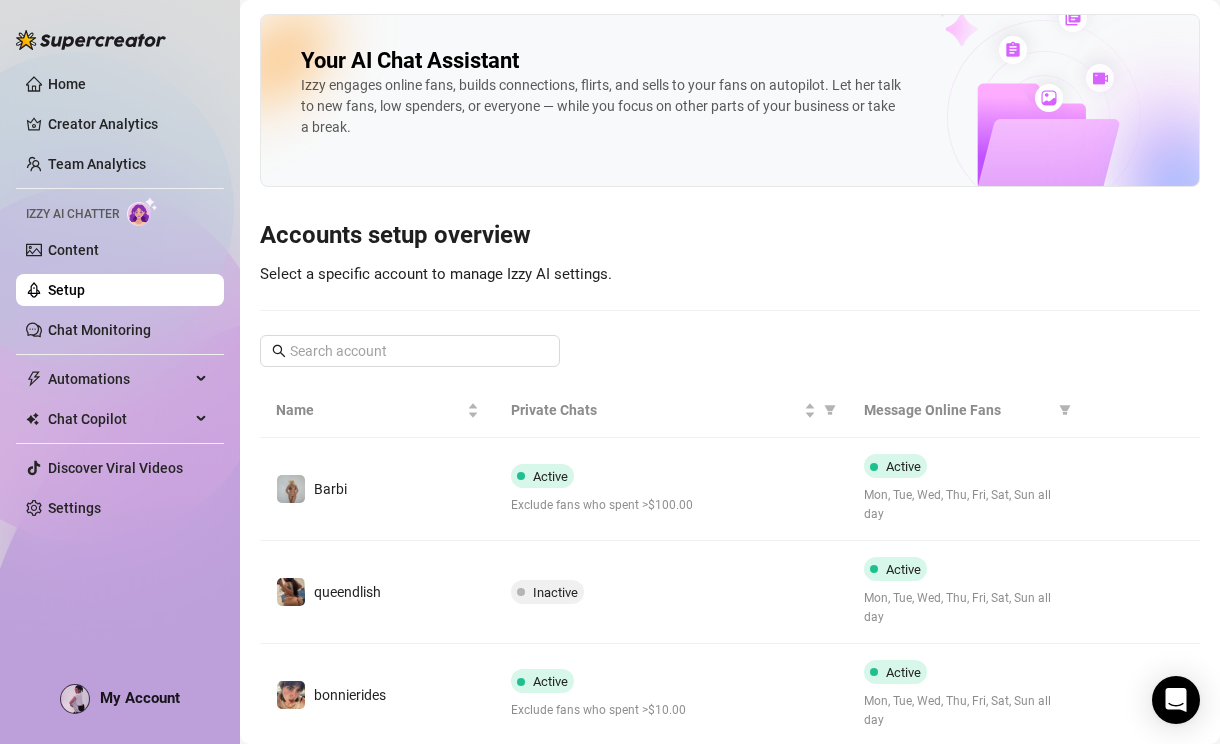 click at bounding box center (91, 30) 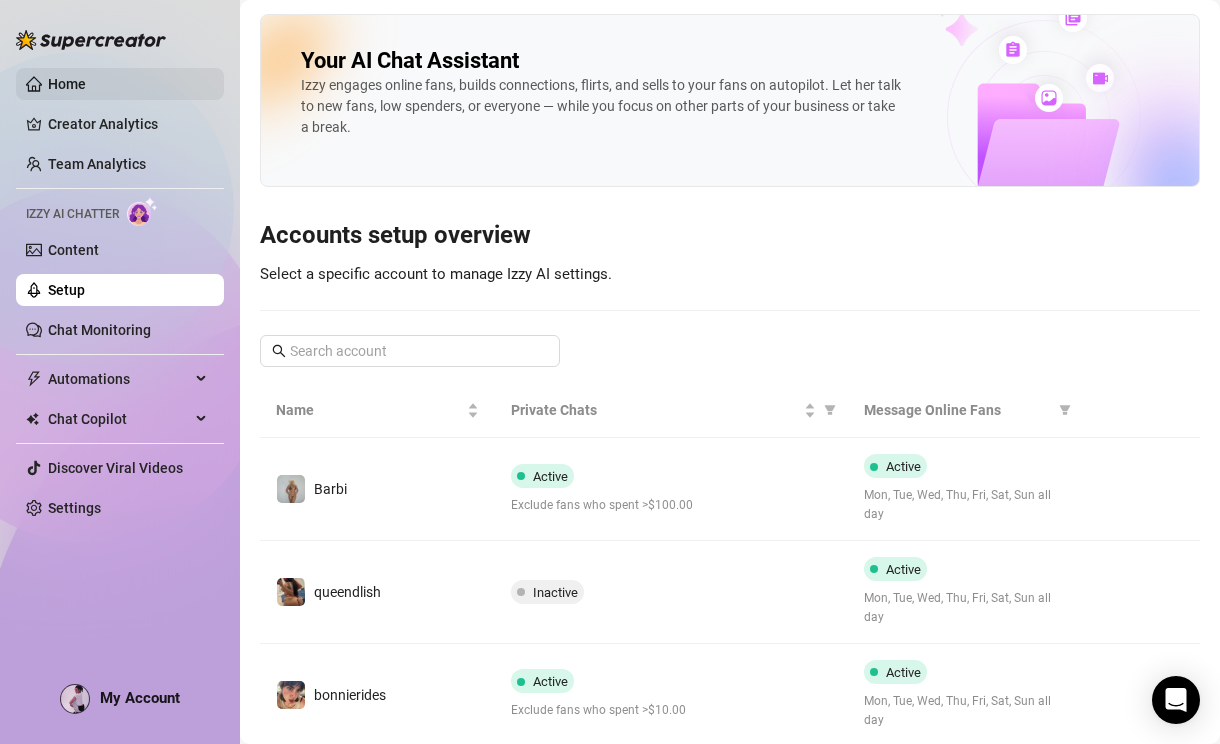 click on "Home" at bounding box center (67, 84) 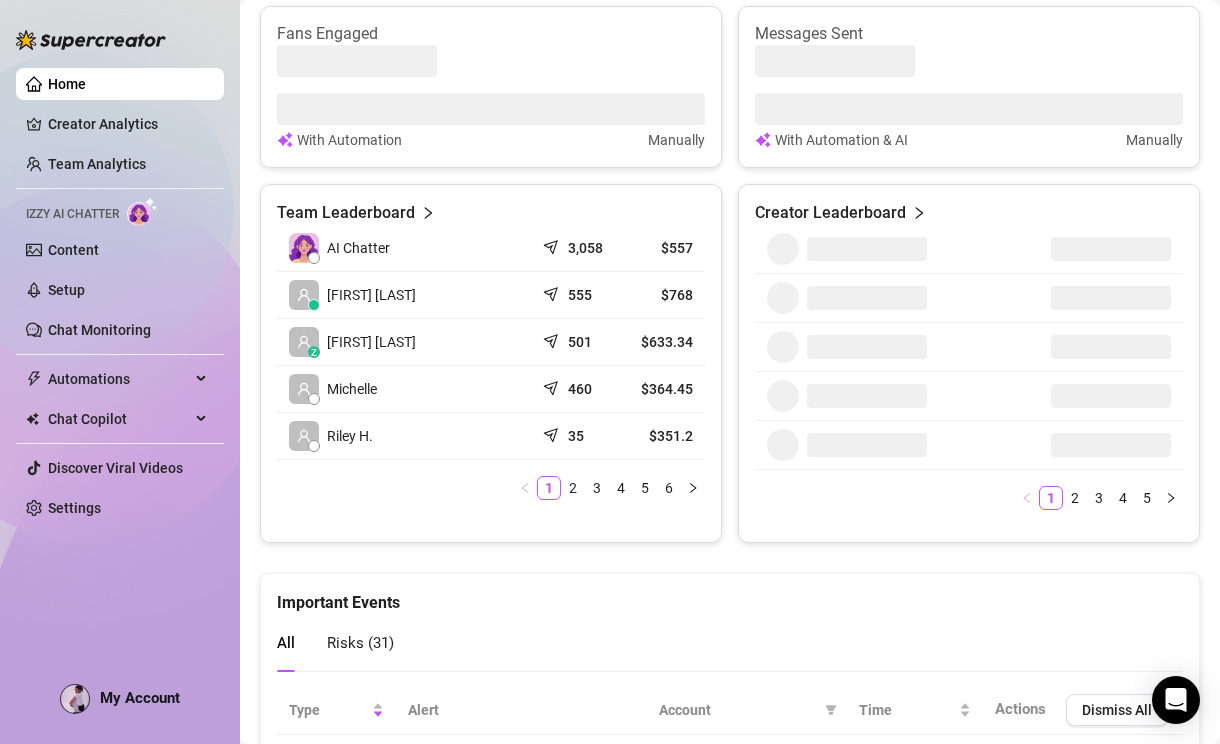 scroll, scrollTop: 854, scrollLeft: 0, axis: vertical 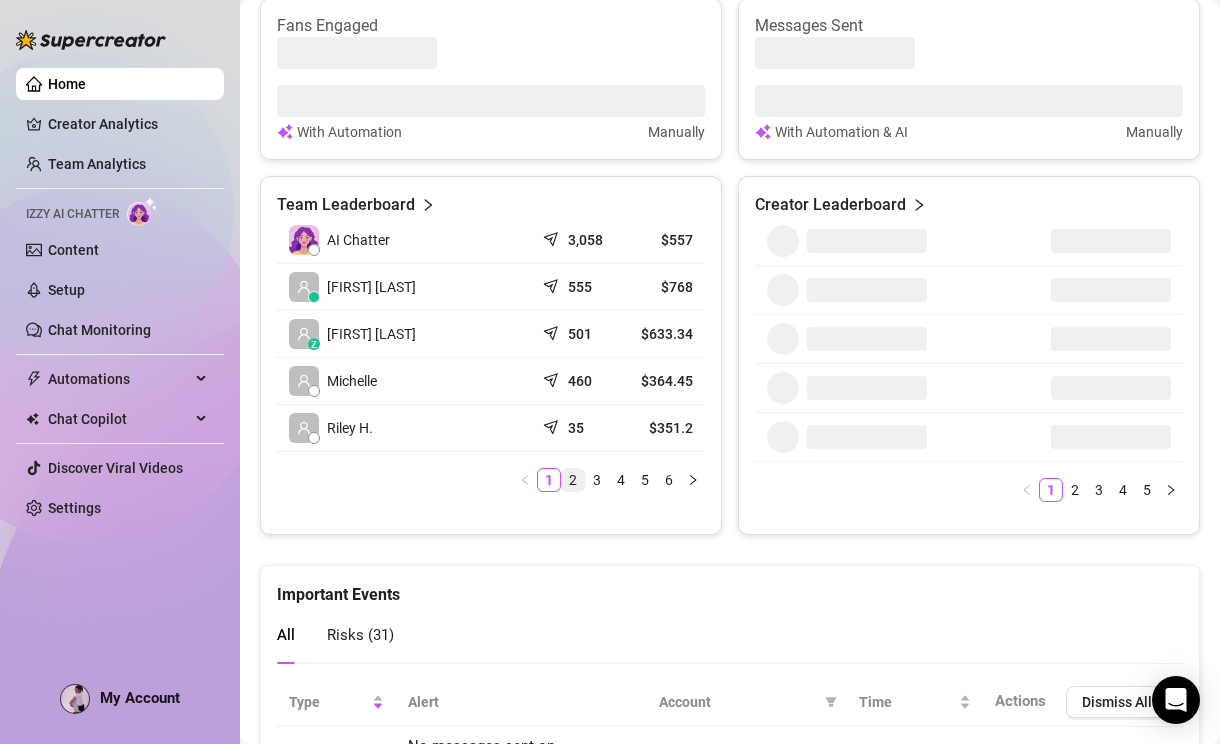 click on "2" at bounding box center (573, 480) 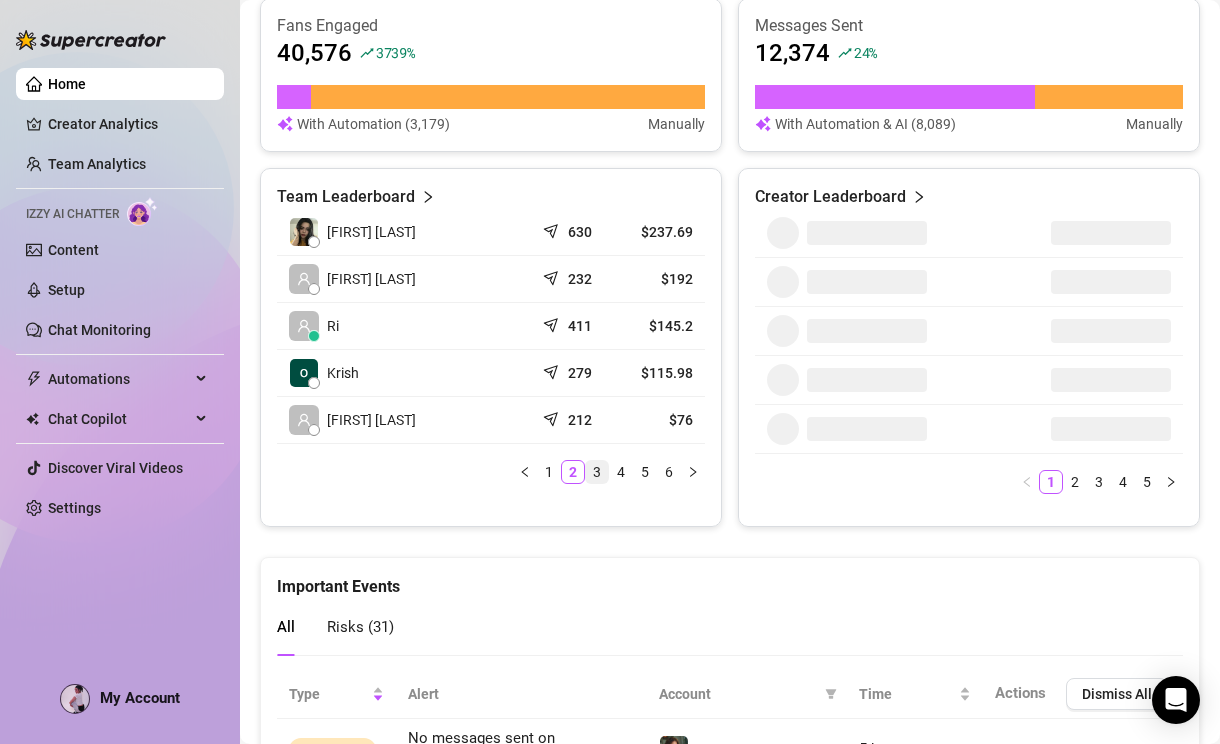 click on "3" at bounding box center [597, 472] 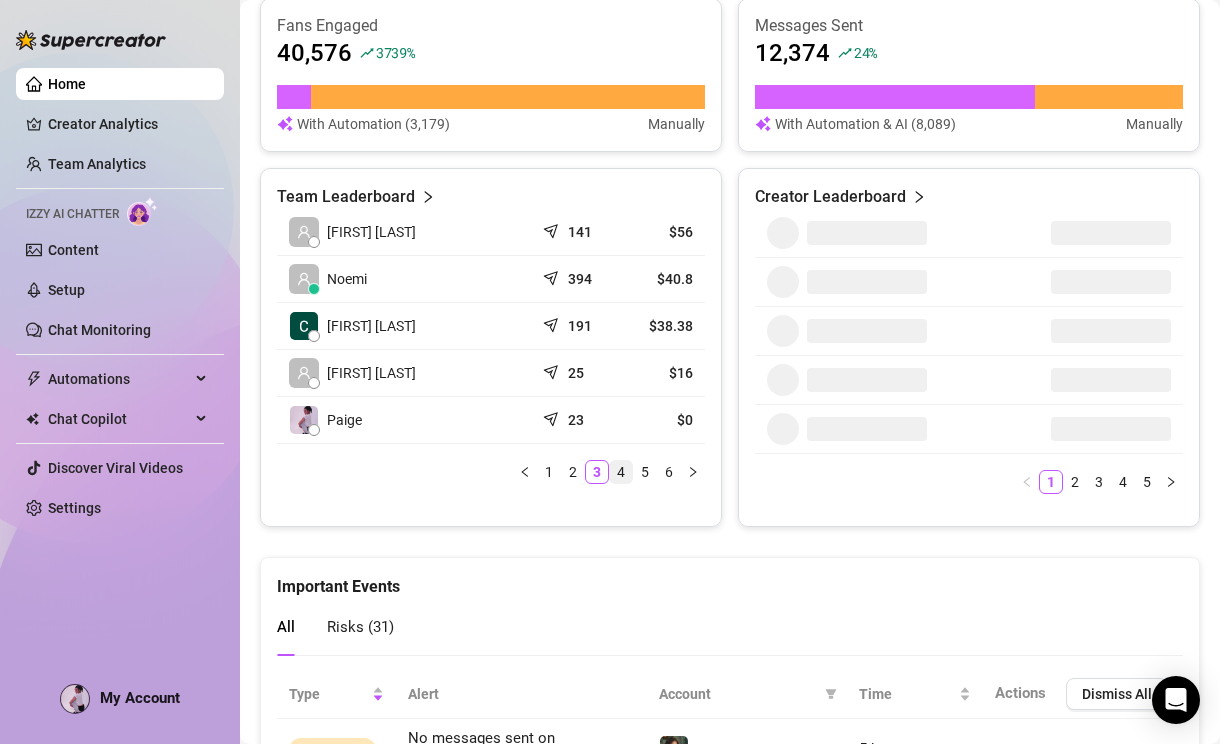 click on "4" at bounding box center (621, 472) 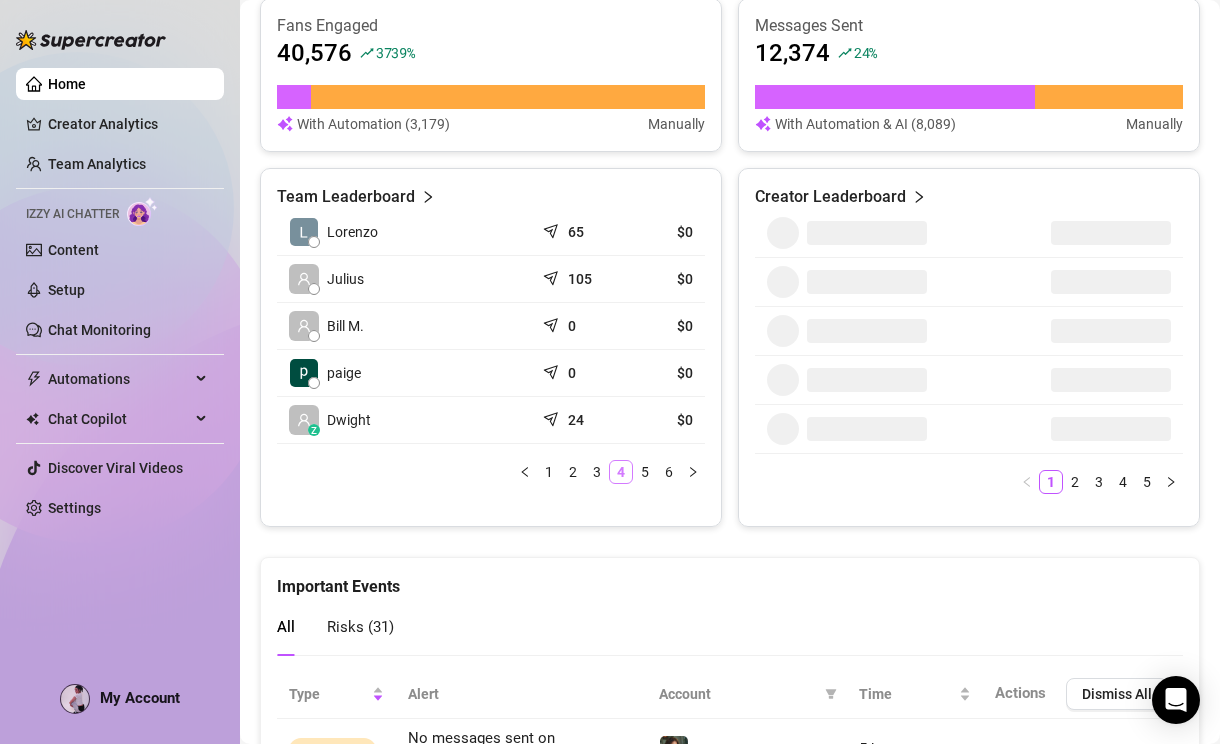 click on "4" at bounding box center [621, 472] 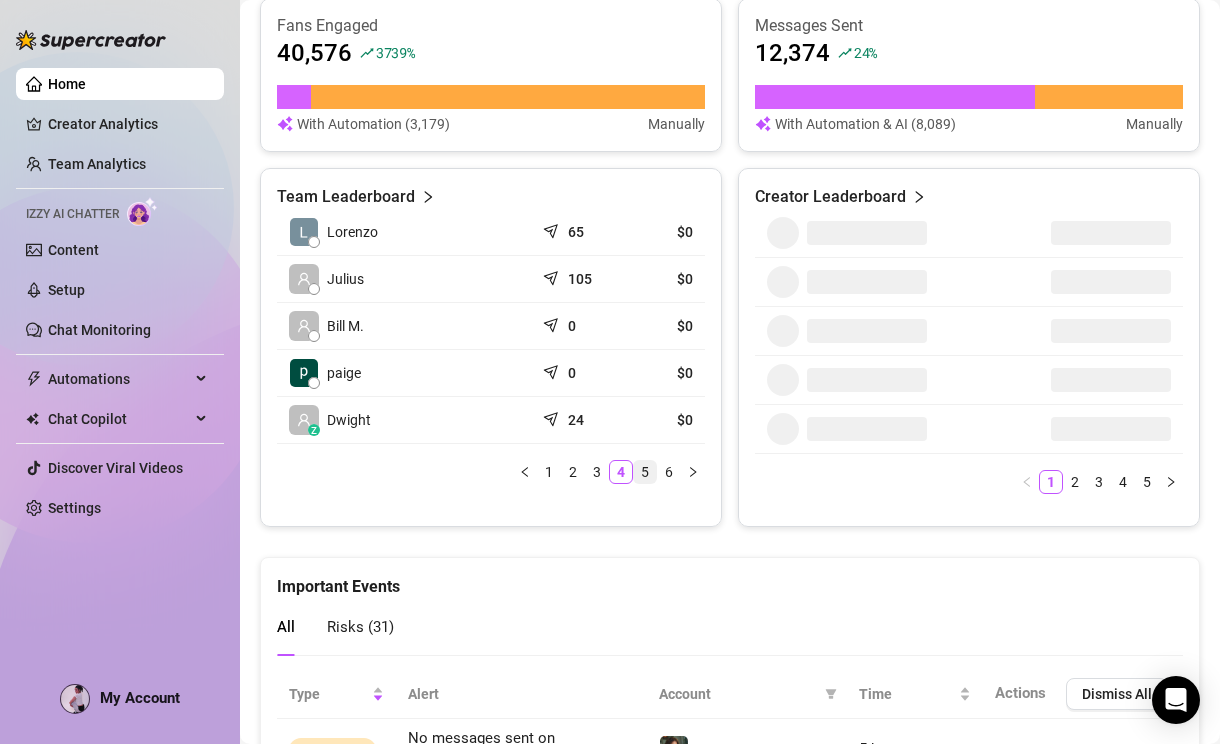 click on "5" at bounding box center (645, 472) 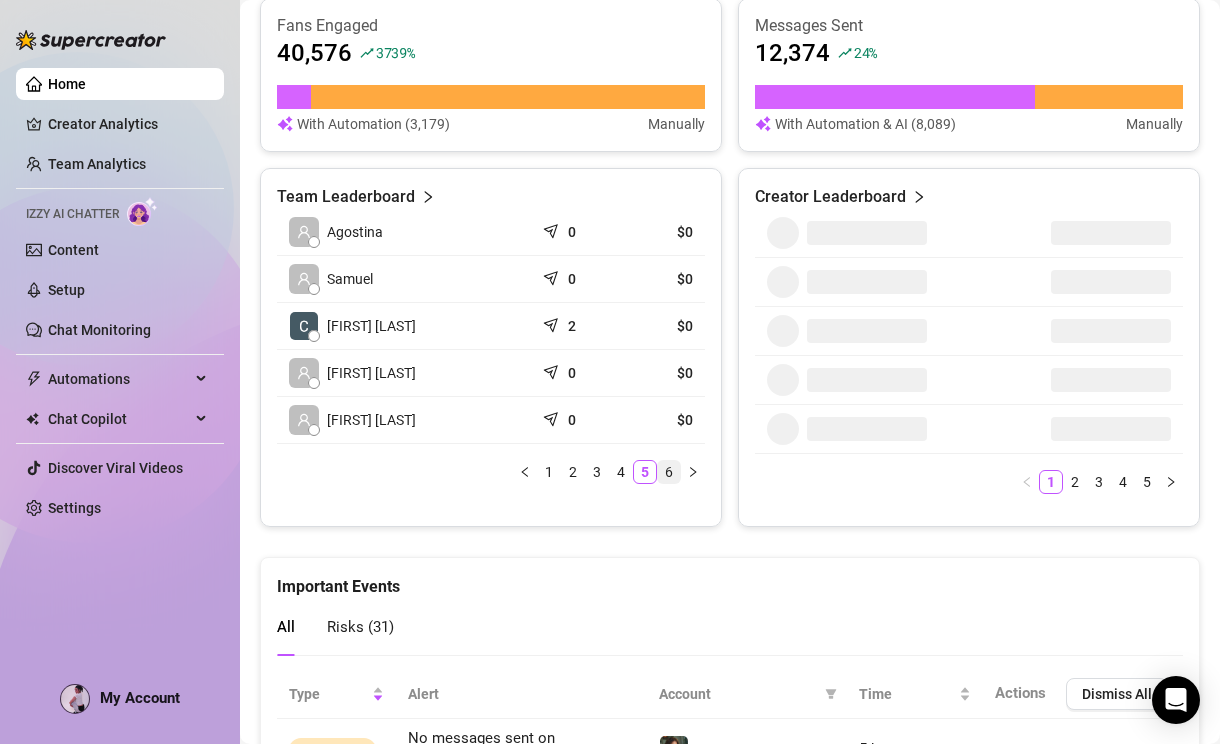 click on "6" at bounding box center [669, 472] 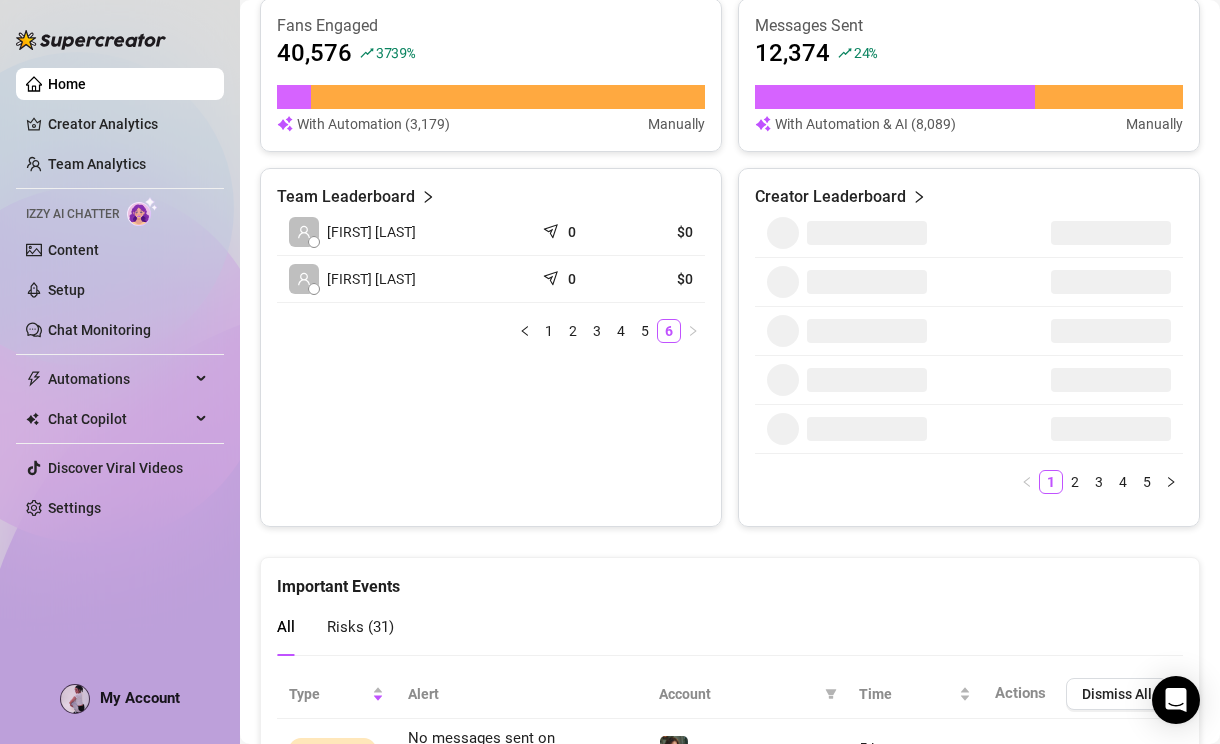 scroll, scrollTop: 856, scrollLeft: 0, axis: vertical 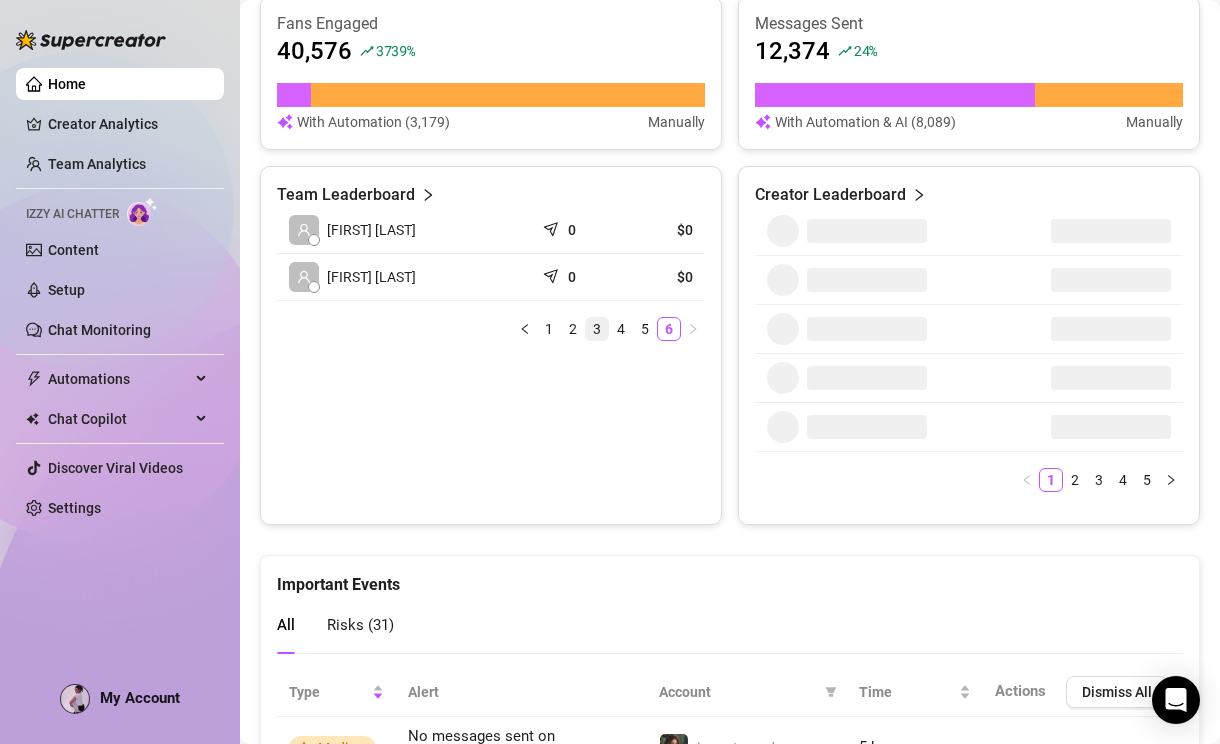 click on "3" at bounding box center [597, 329] 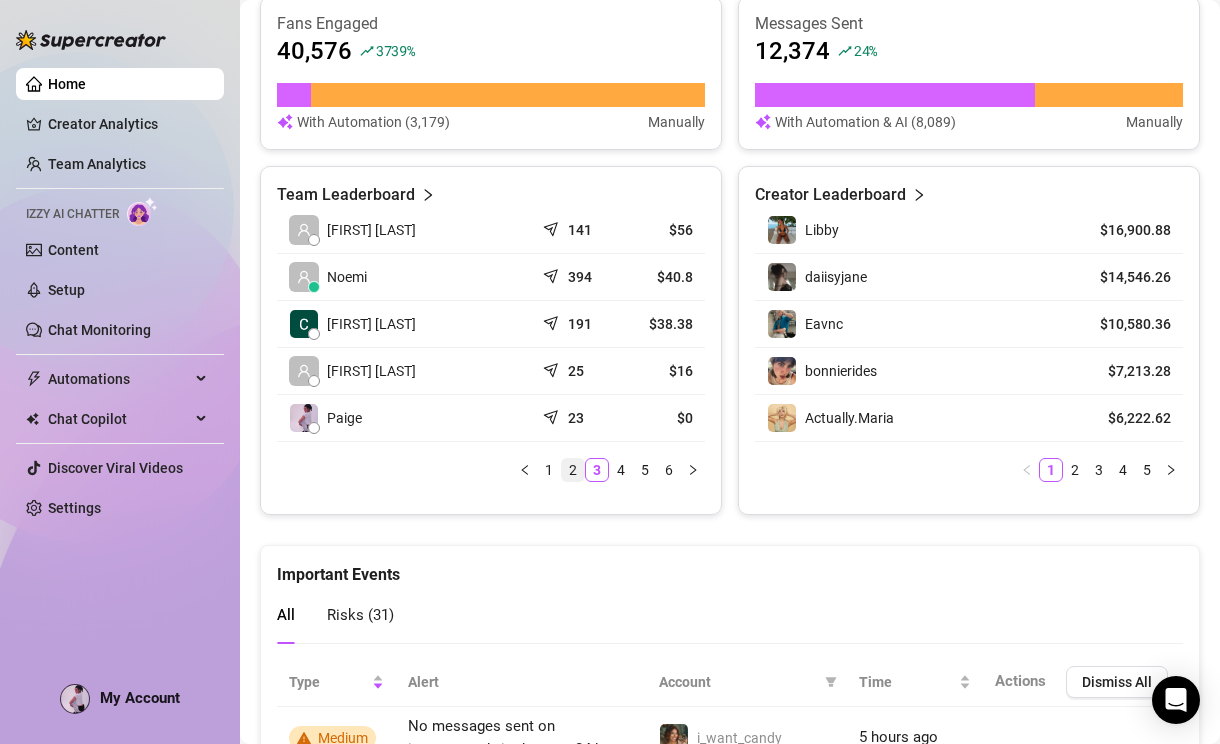 click on "2" at bounding box center [573, 470] 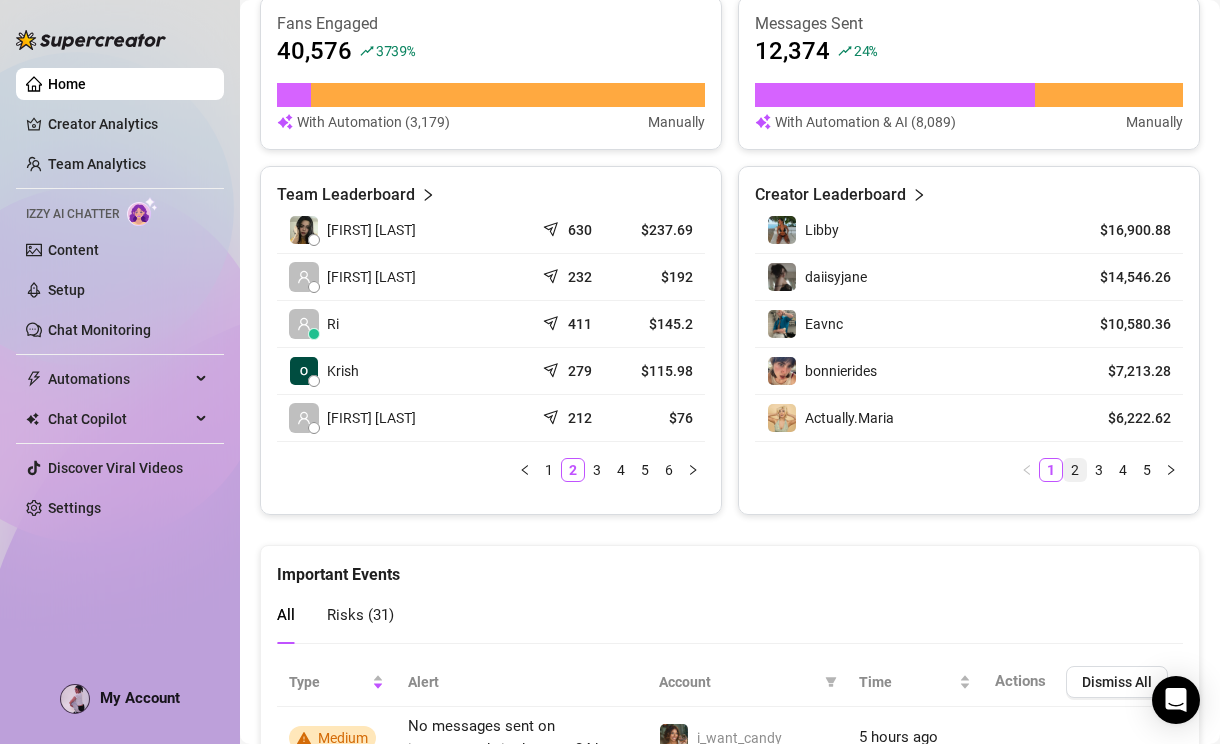 click on "2" at bounding box center (1075, 470) 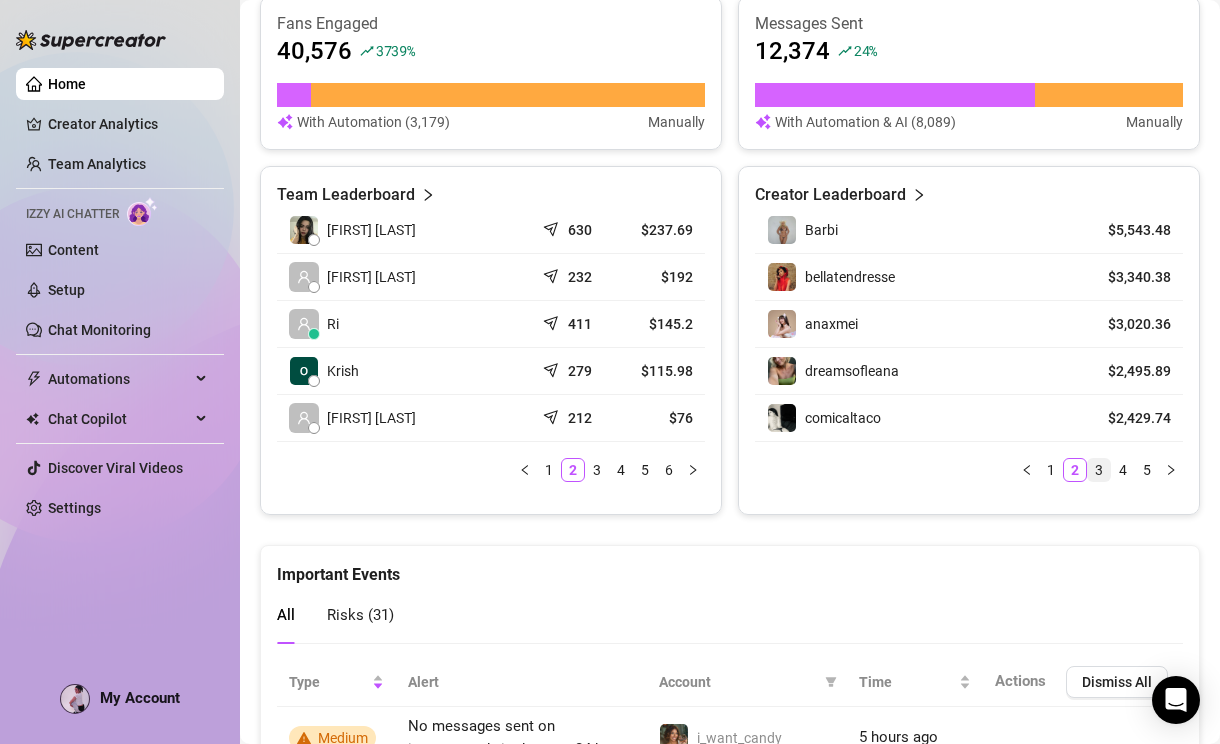 click on "3" at bounding box center (1099, 470) 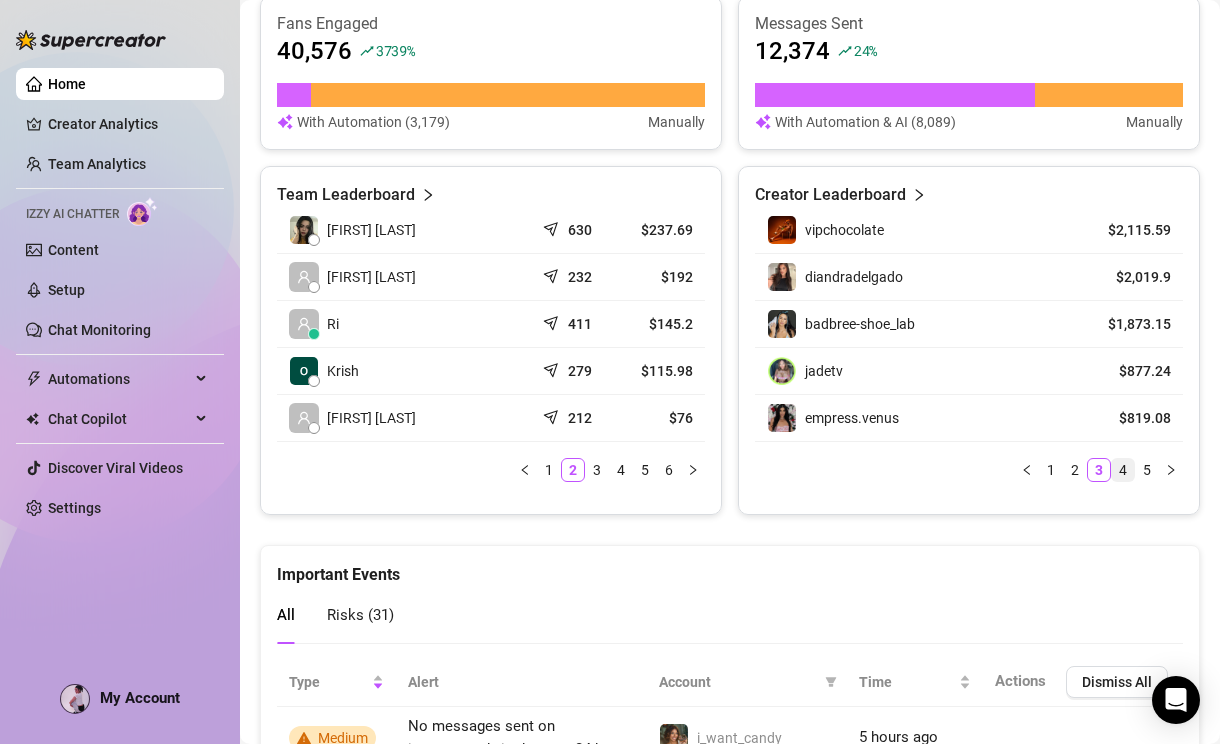 click on "4" at bounding box center [1123, 470] 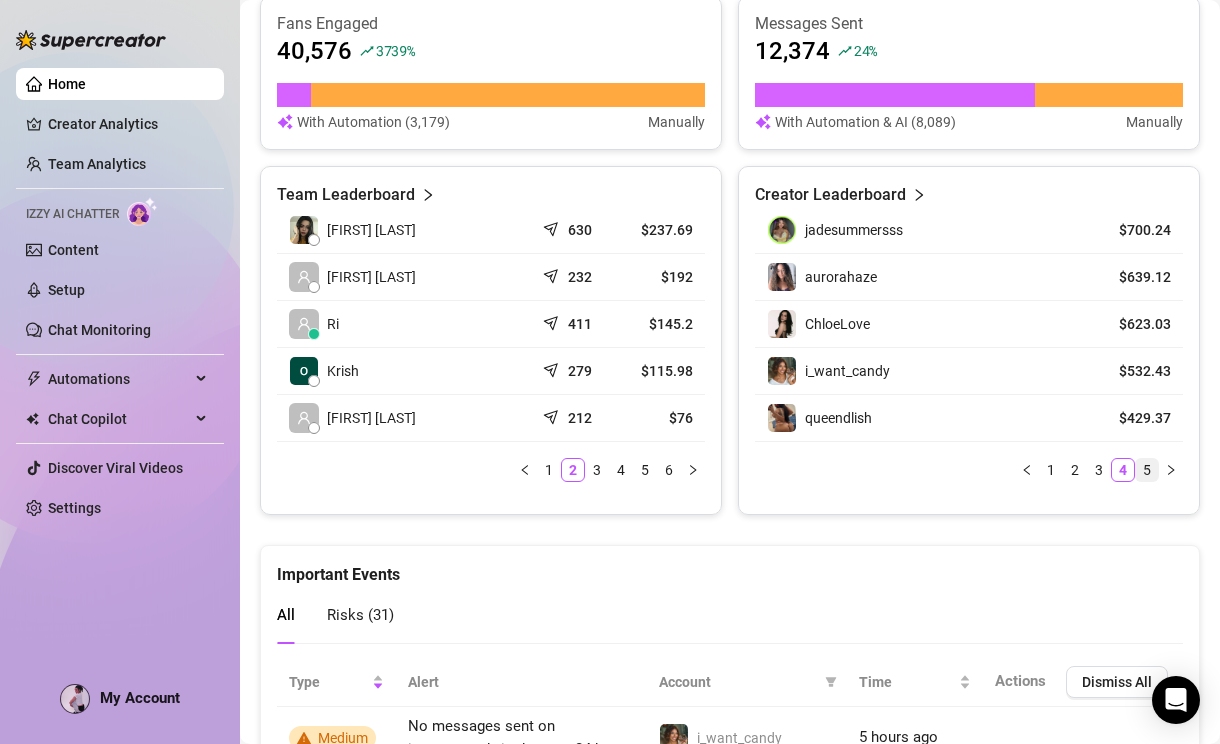 click on "5" at bounding box center (1147, 470) 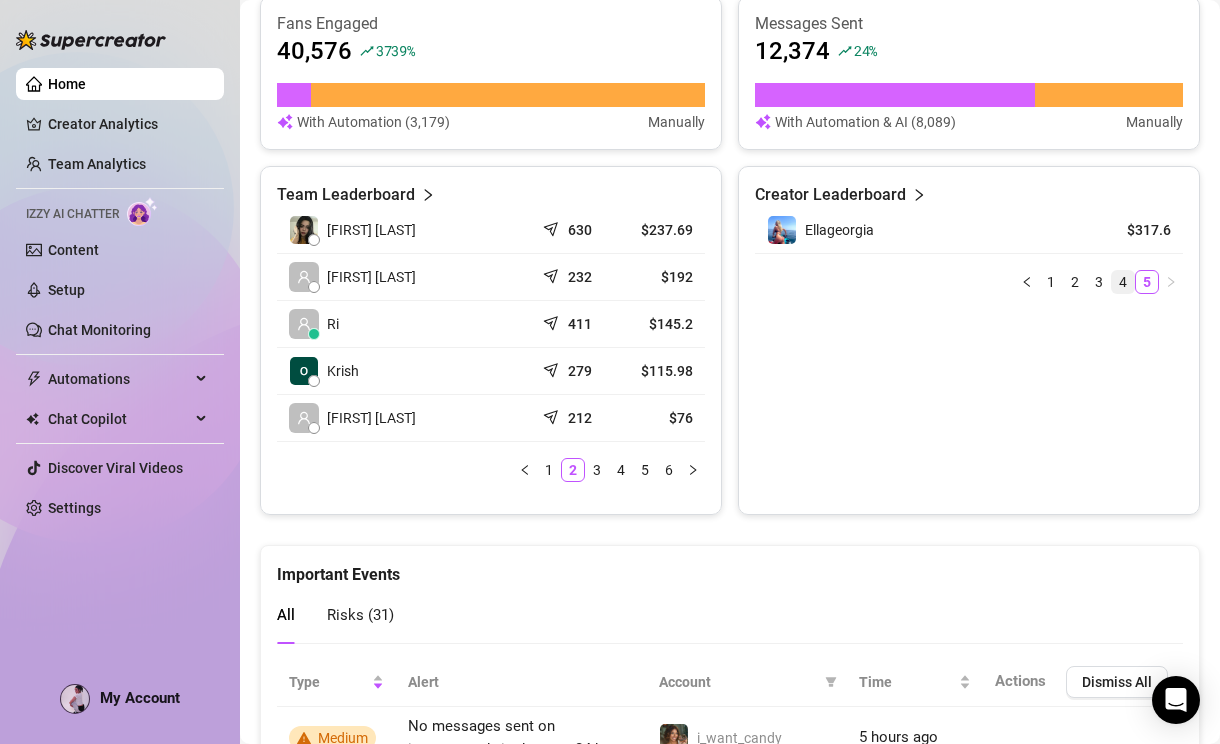 click on "4" at bounding box center (1123, 282) 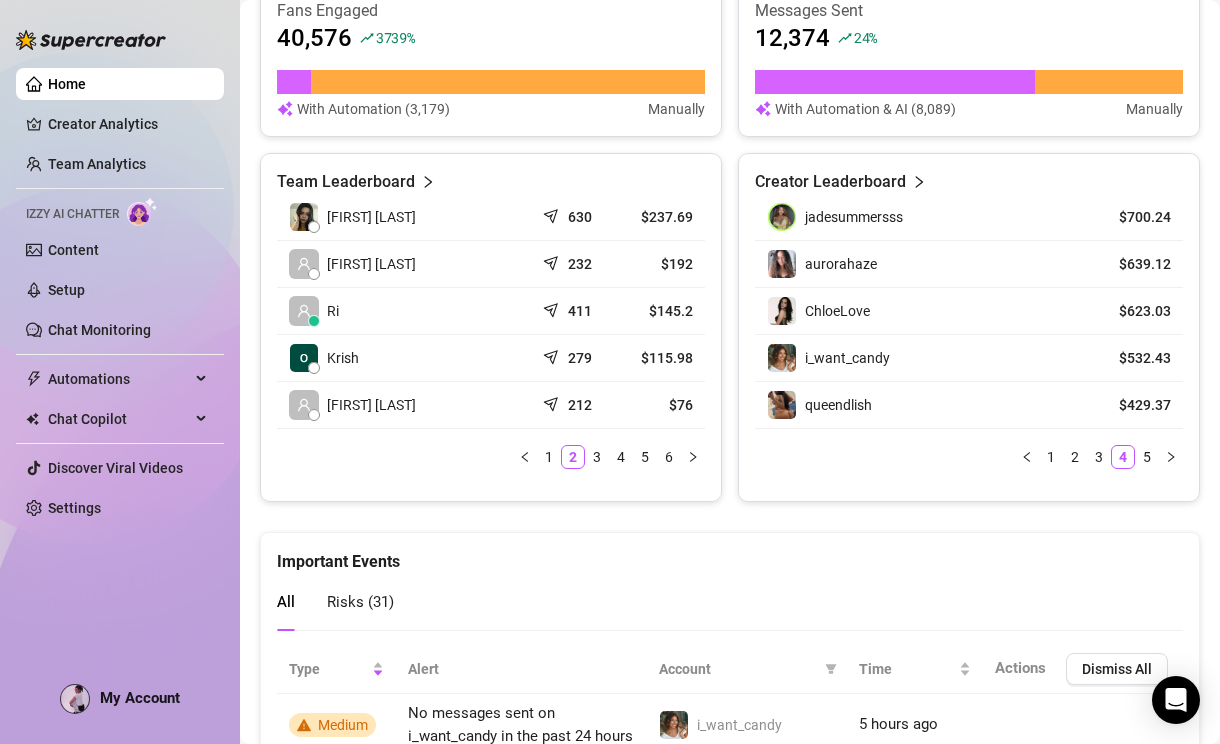 scroll, scrollTop: 881, scrollLeft: 0, axis: vertical 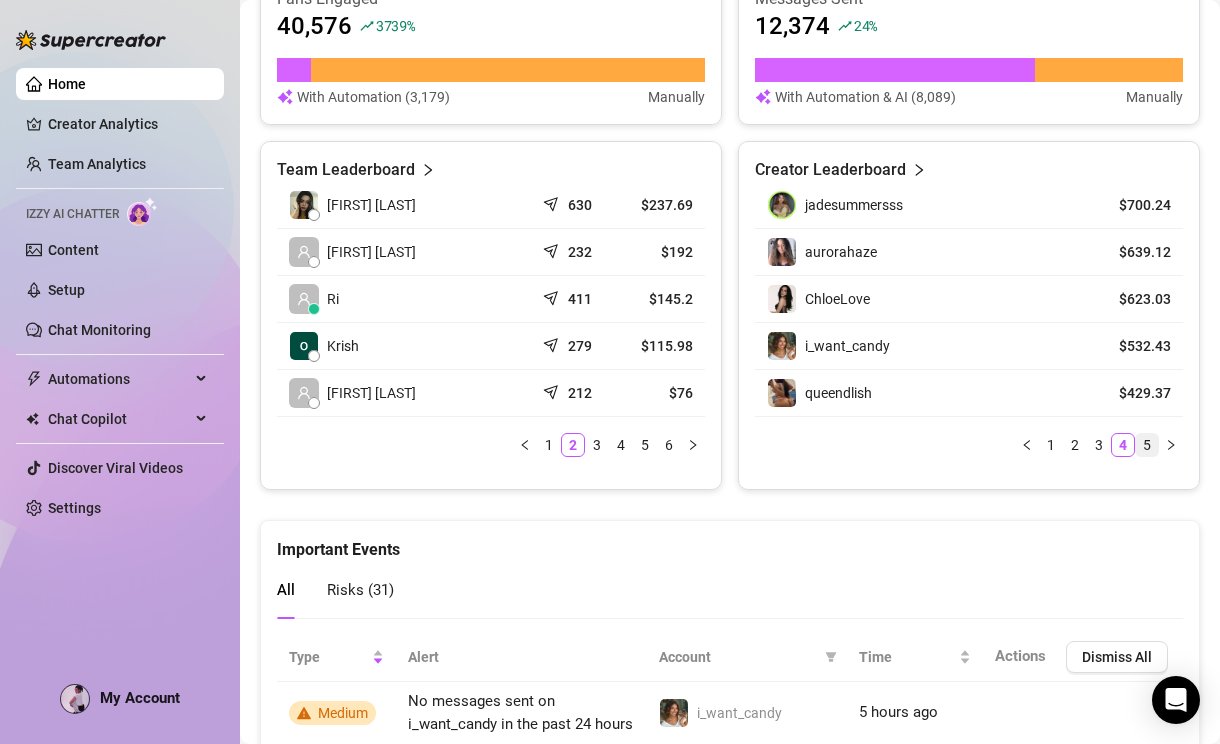 click on "5" at bounding box center (1147, 445) 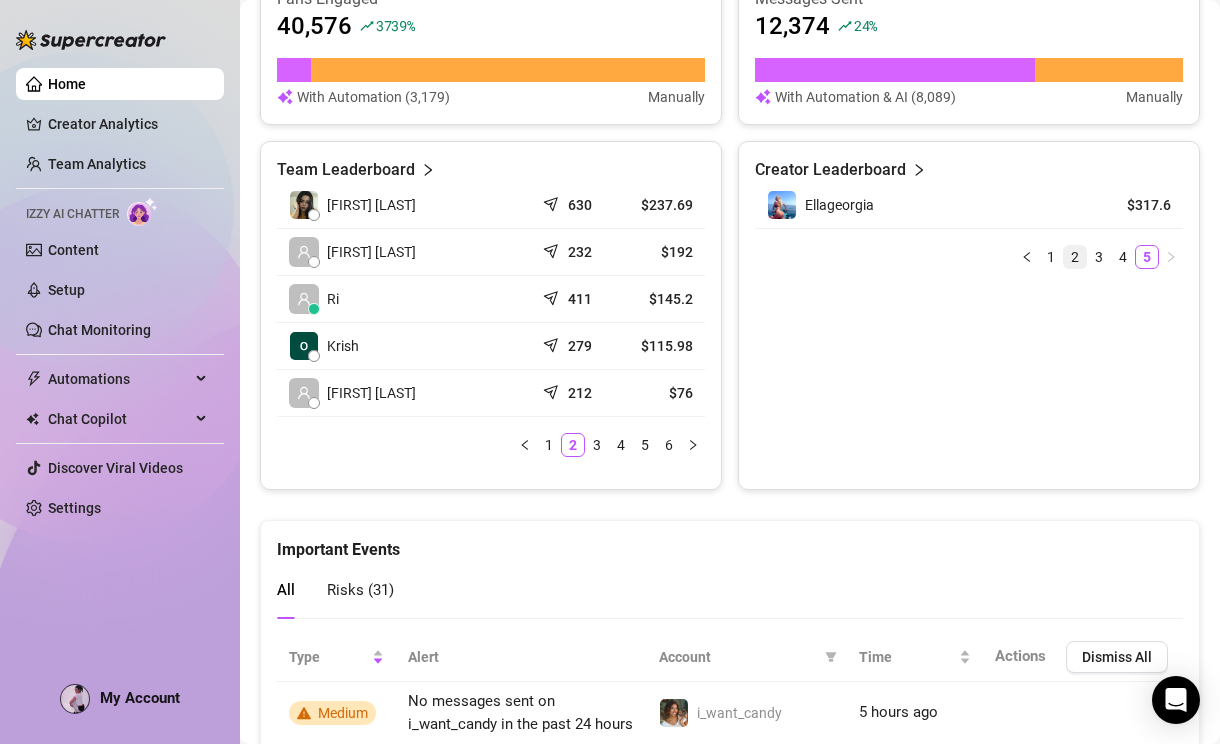 click on "2" at bounding box center (1075, 257) 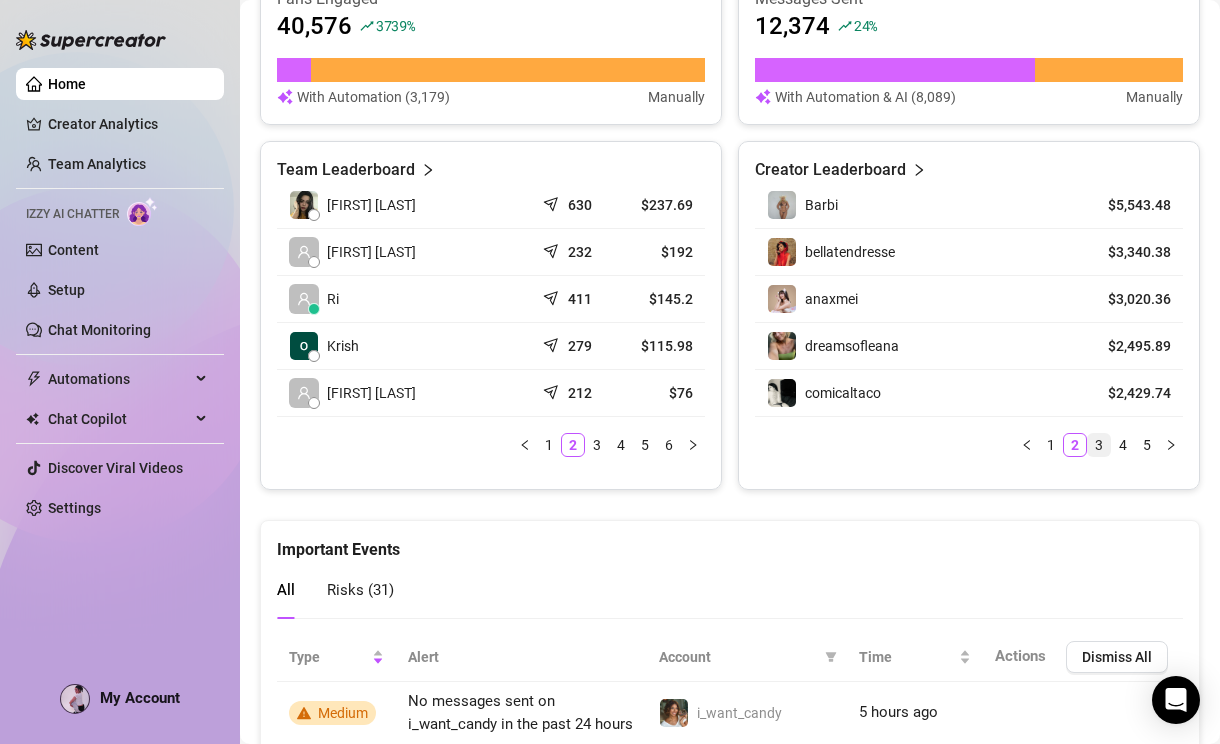 click on "3" at bounding box center (1099, 445) 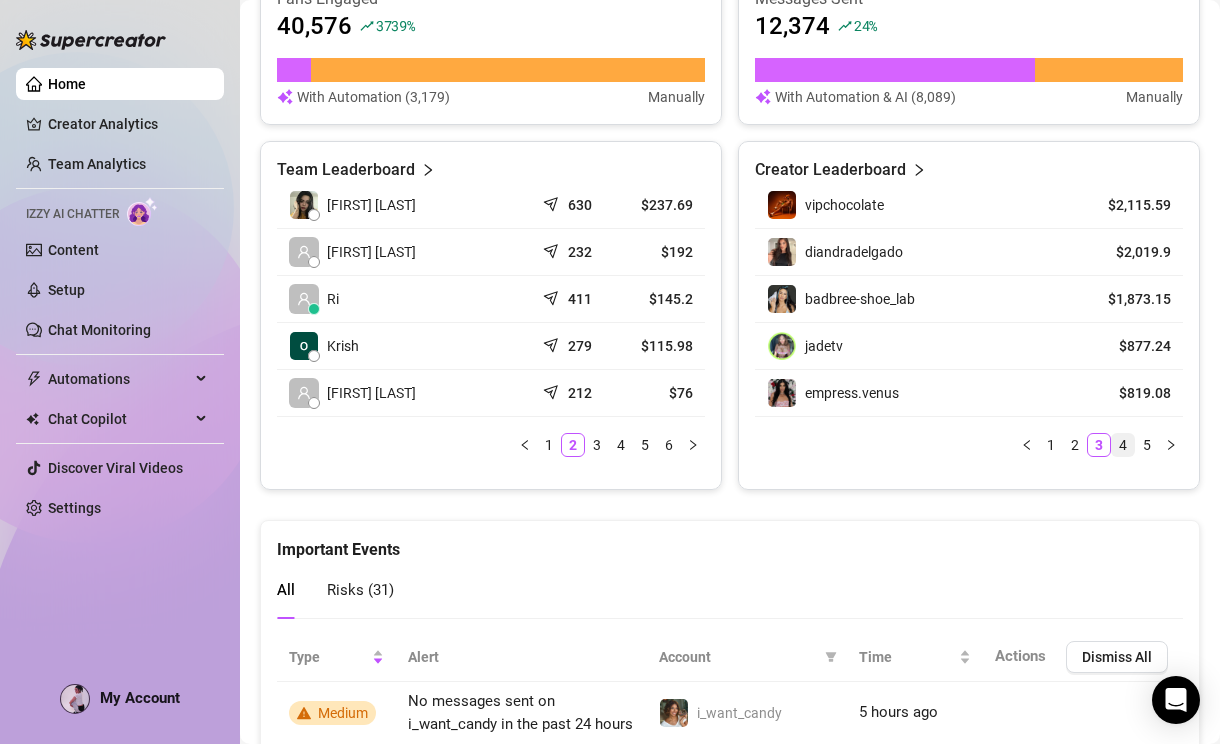 click on "4" at bounding box center [1123, 445] 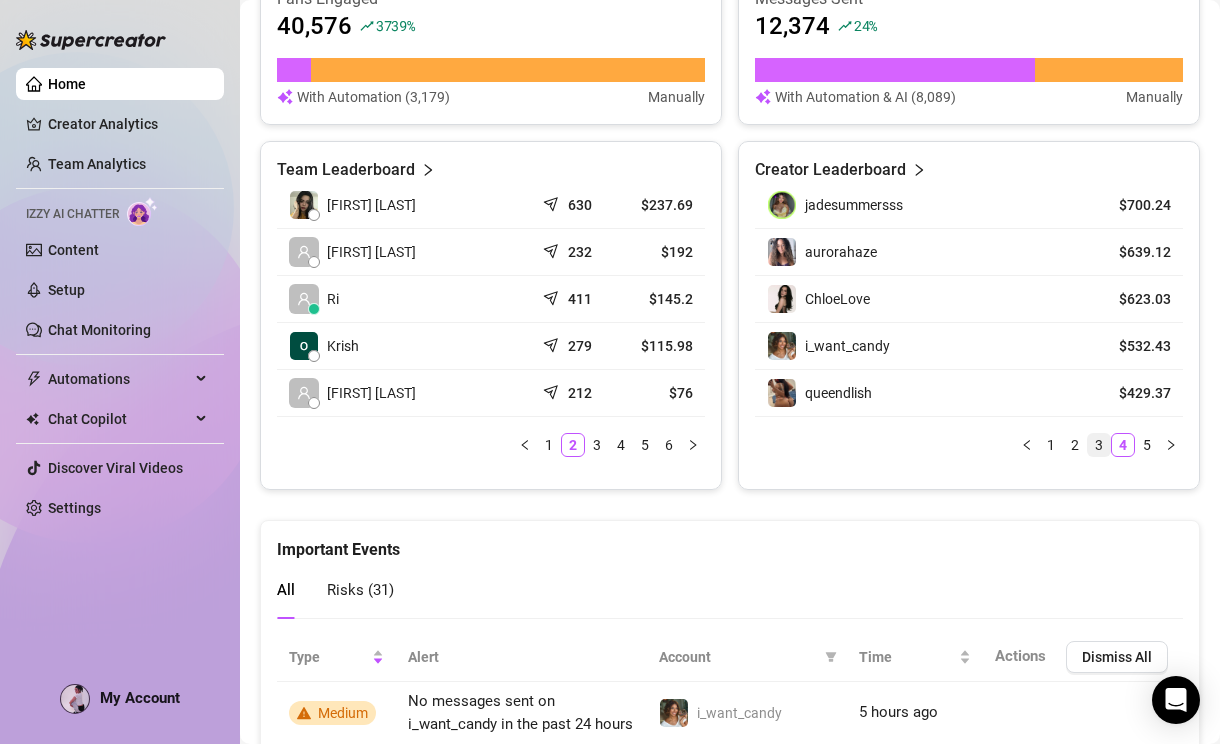 click on "3" at bounding box center [1099, 445] 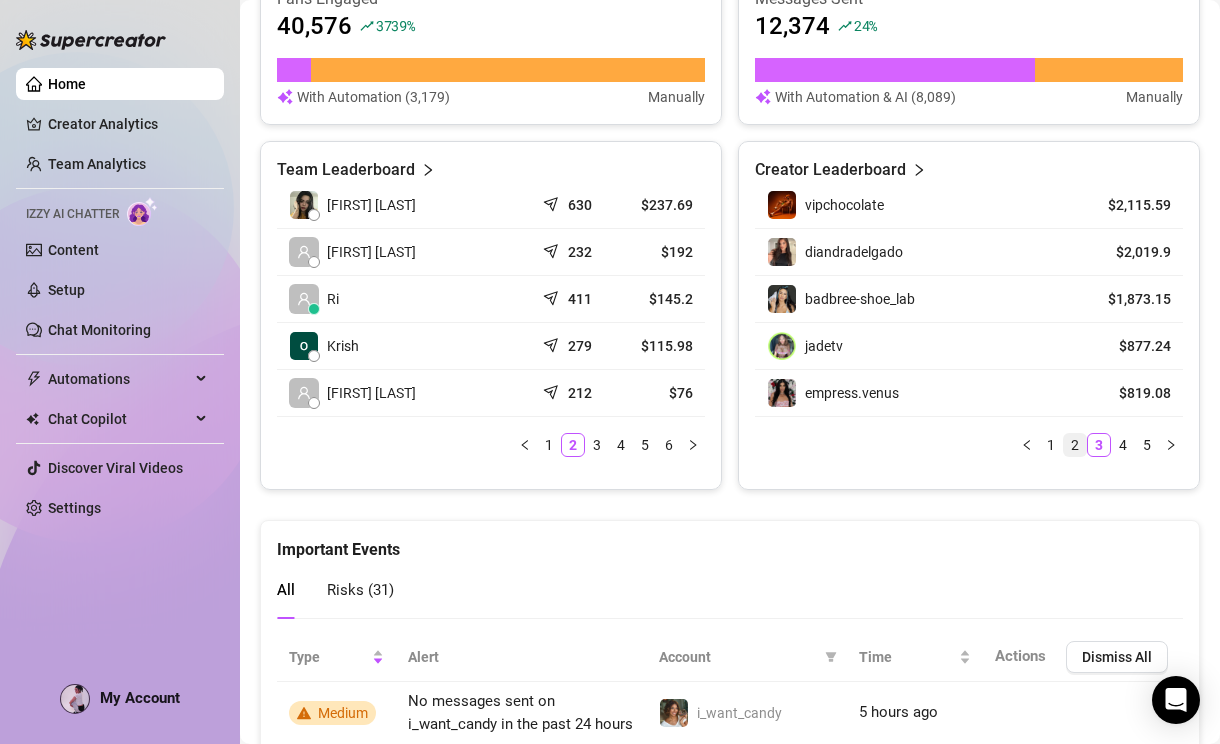 click on "2" at bounding box center (1075, 445) 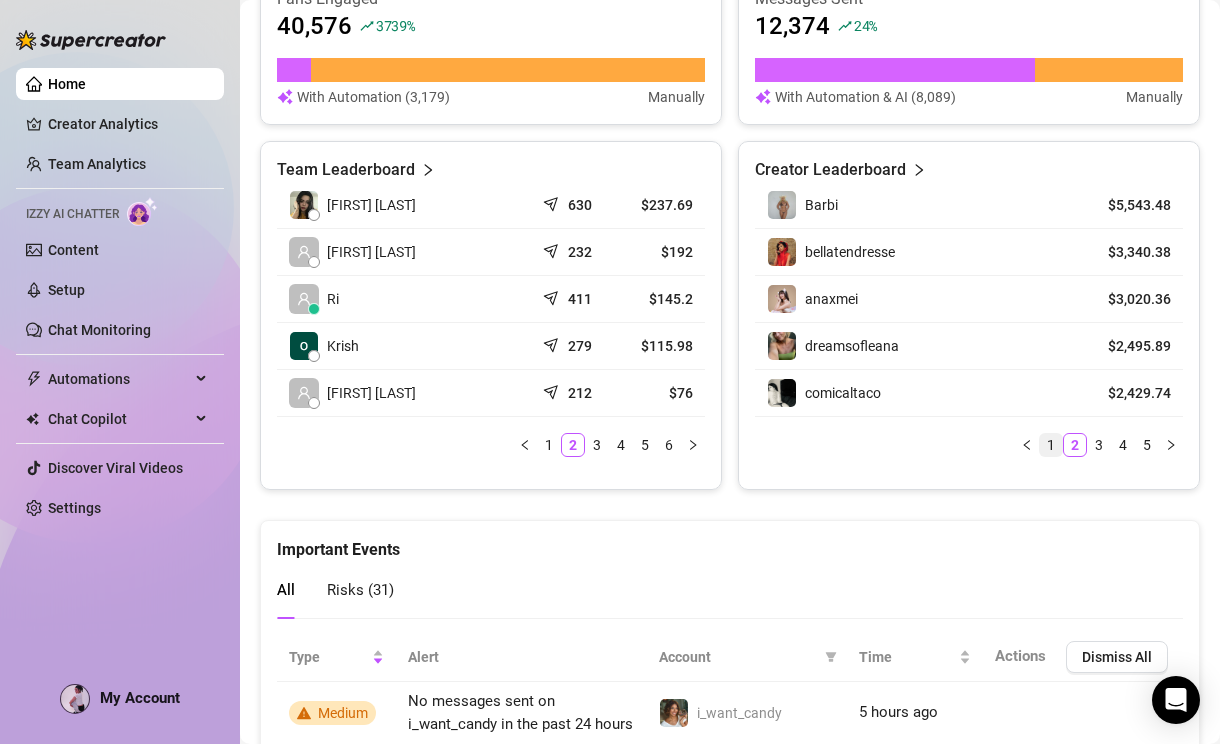 click on "1" at bounding box center [1051, 445] 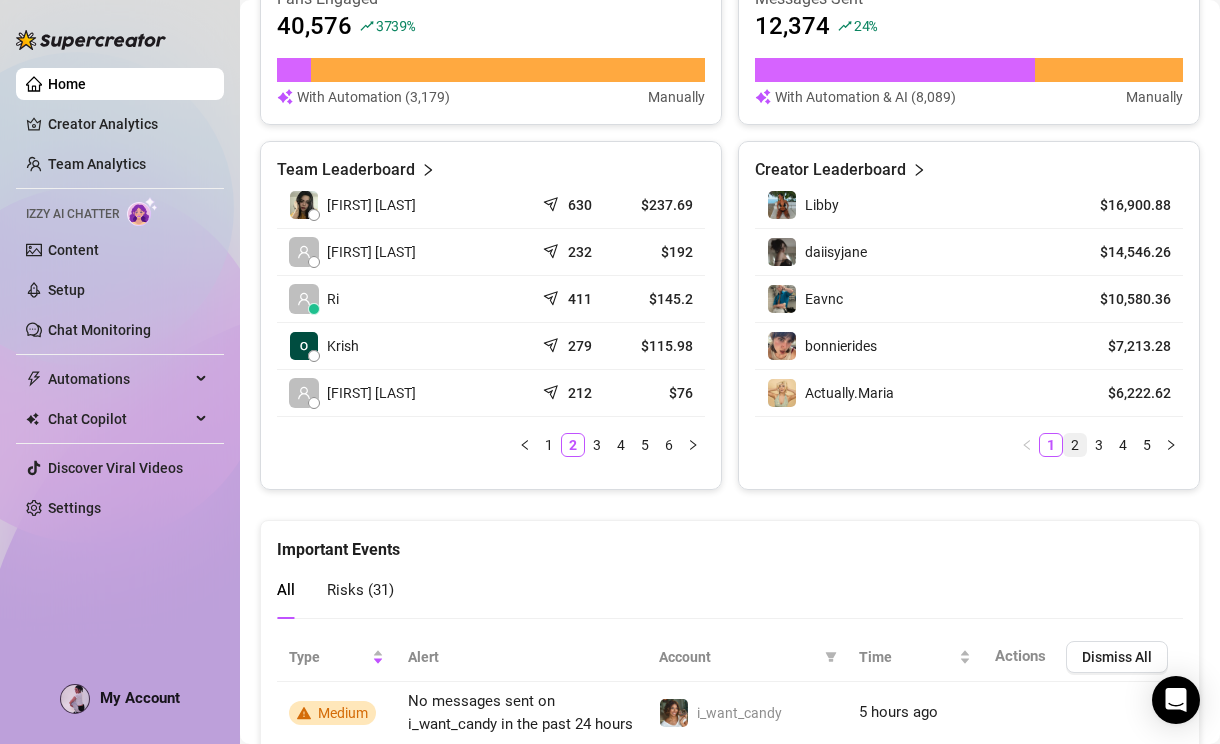 click on "2" at bounding box center (1075, 445) 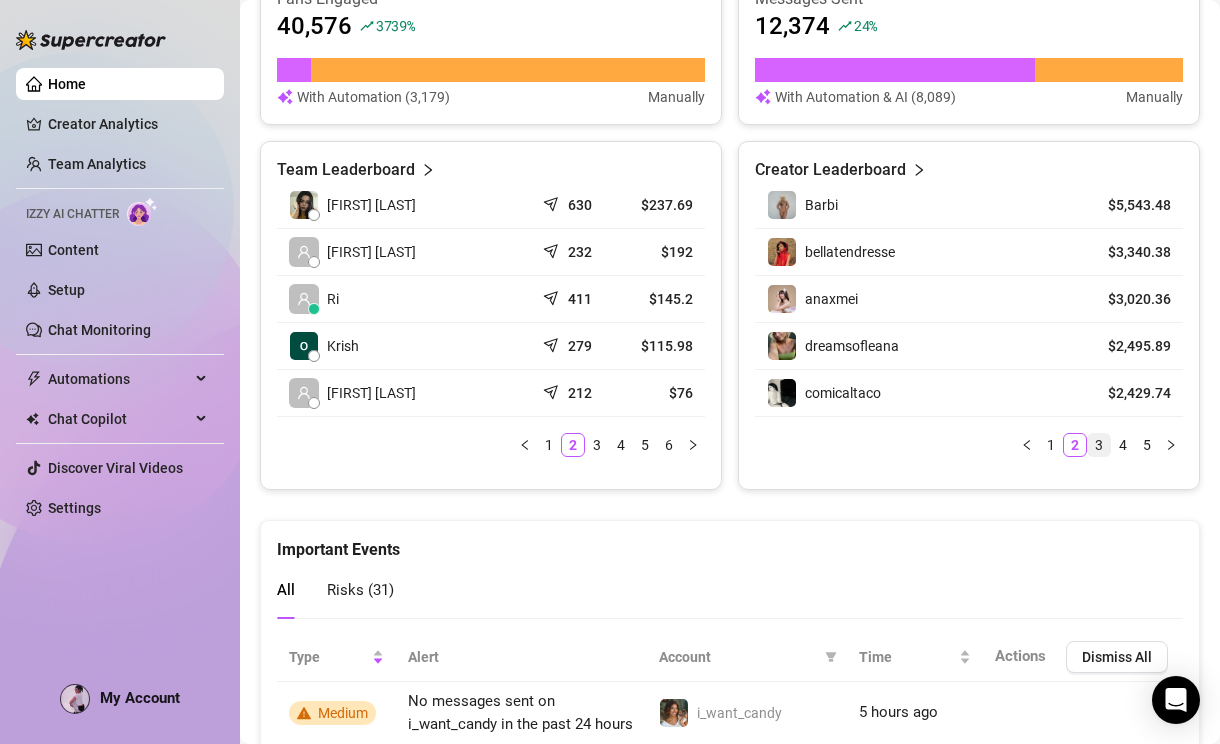 click on "3" at bounding box center (1099, 445) 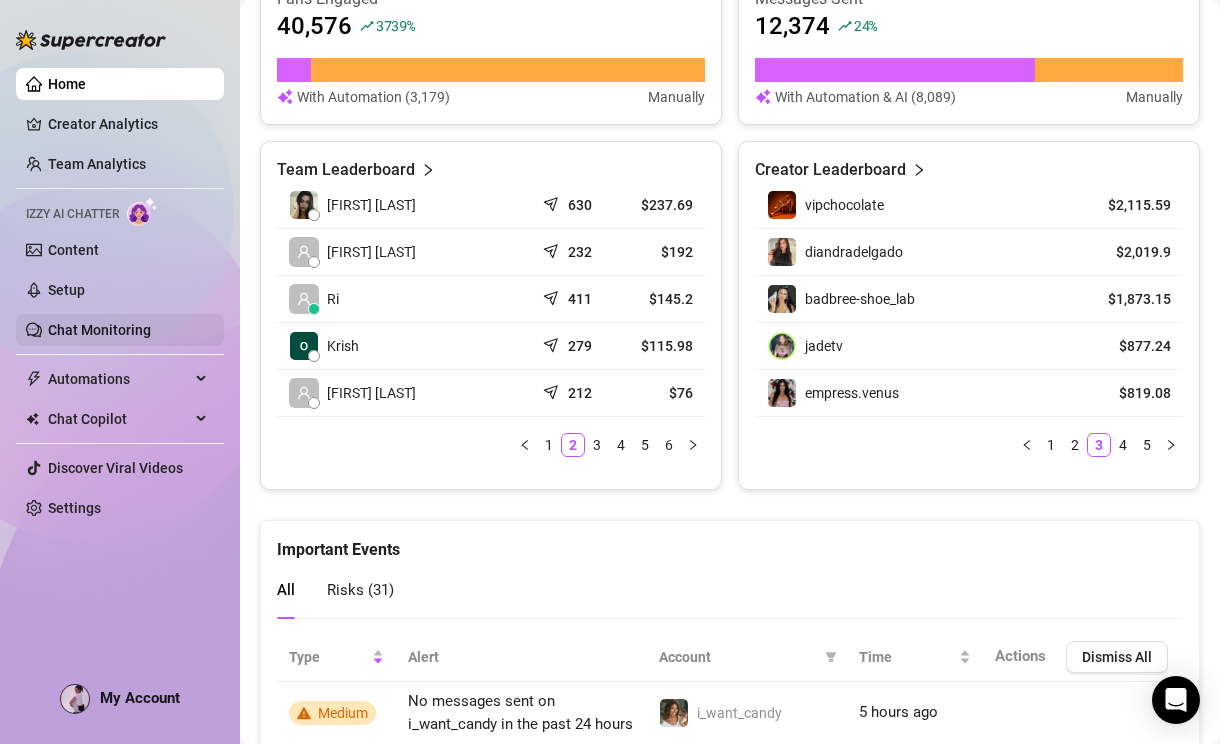 click on "Chat Monitoring" at bounding box center (99, 330) 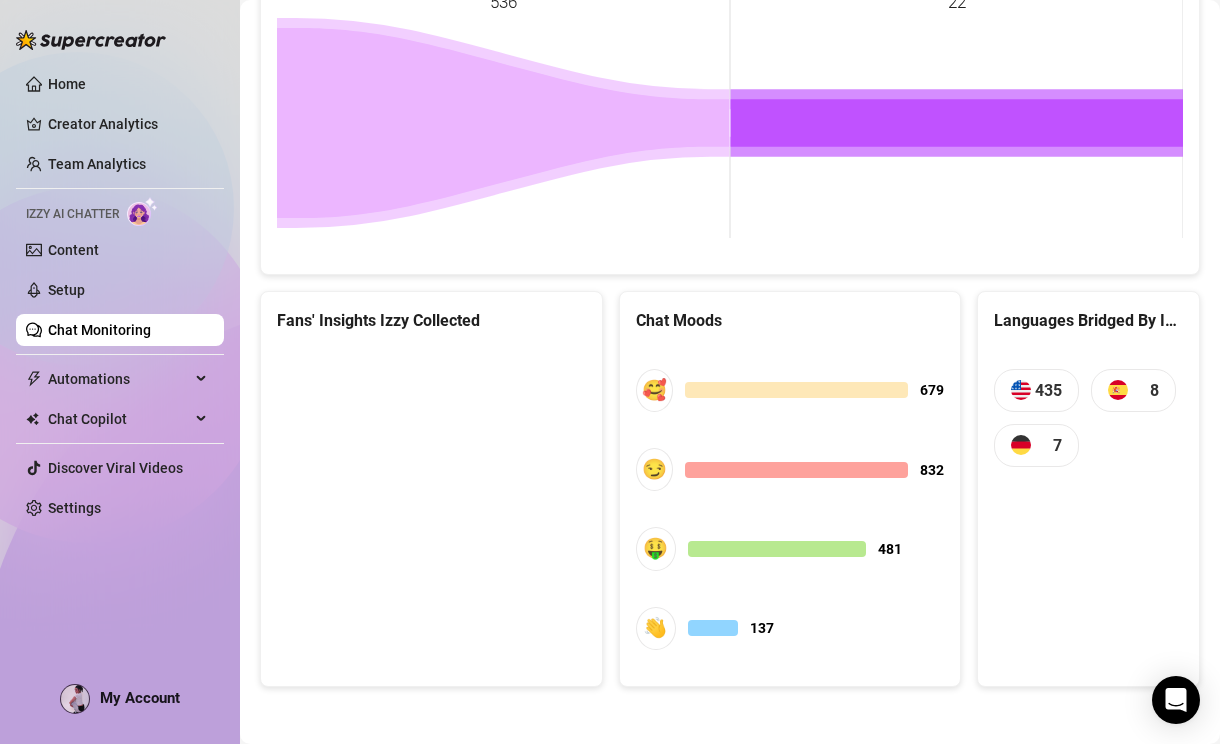 scroll, scrollTop: 1679, scrollLeft: 0, axis: vertical 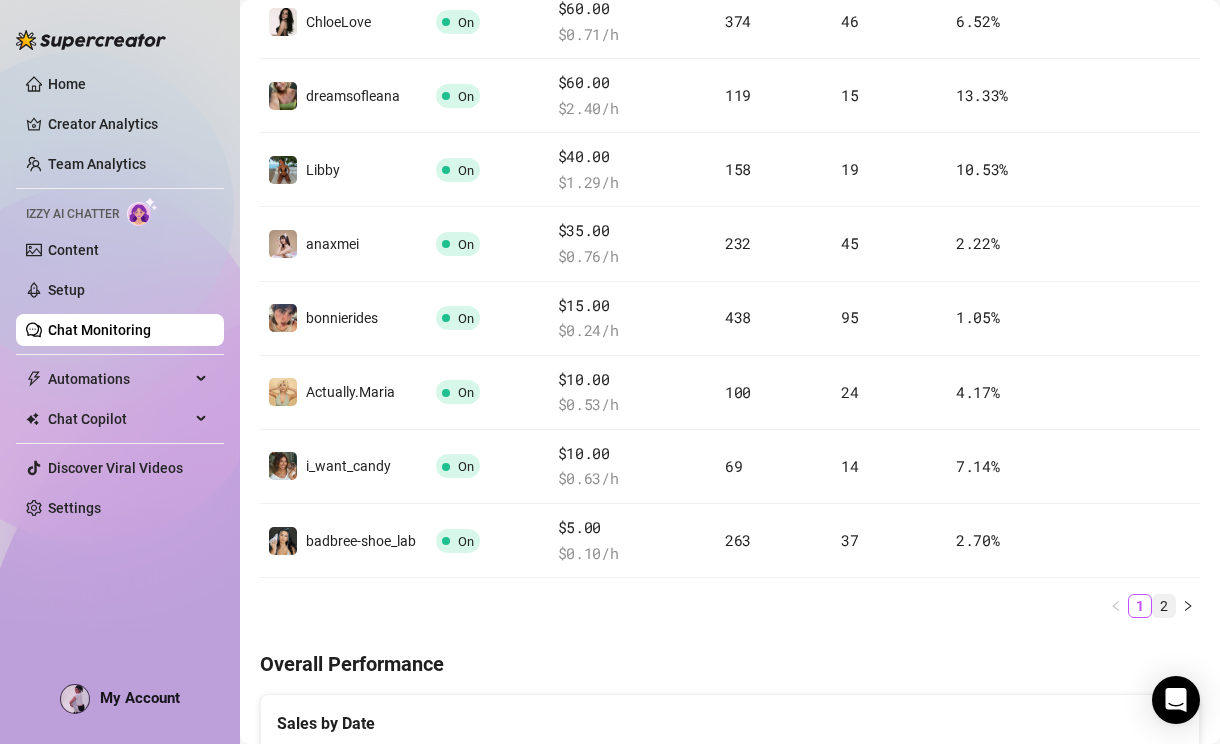 click on "2" at bounding box center [1164, 606] 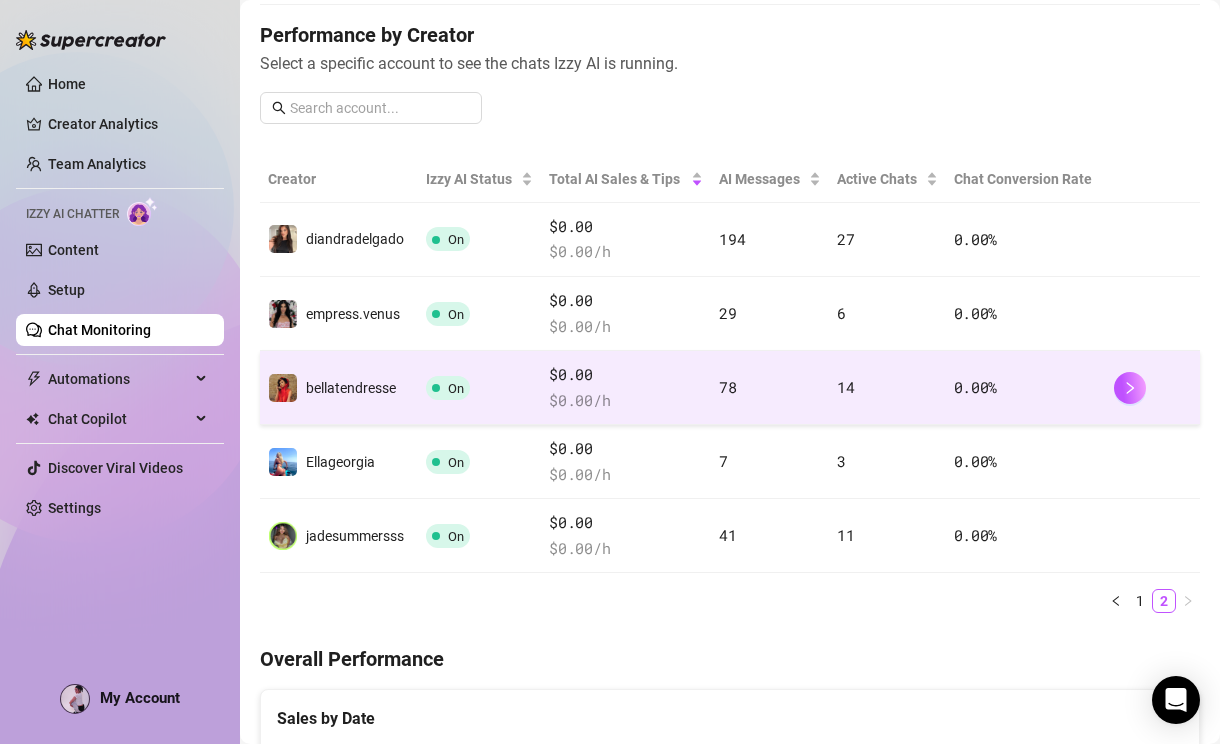 scroll, scrollTop: 242, scrollLeft: 0, axis: vertical 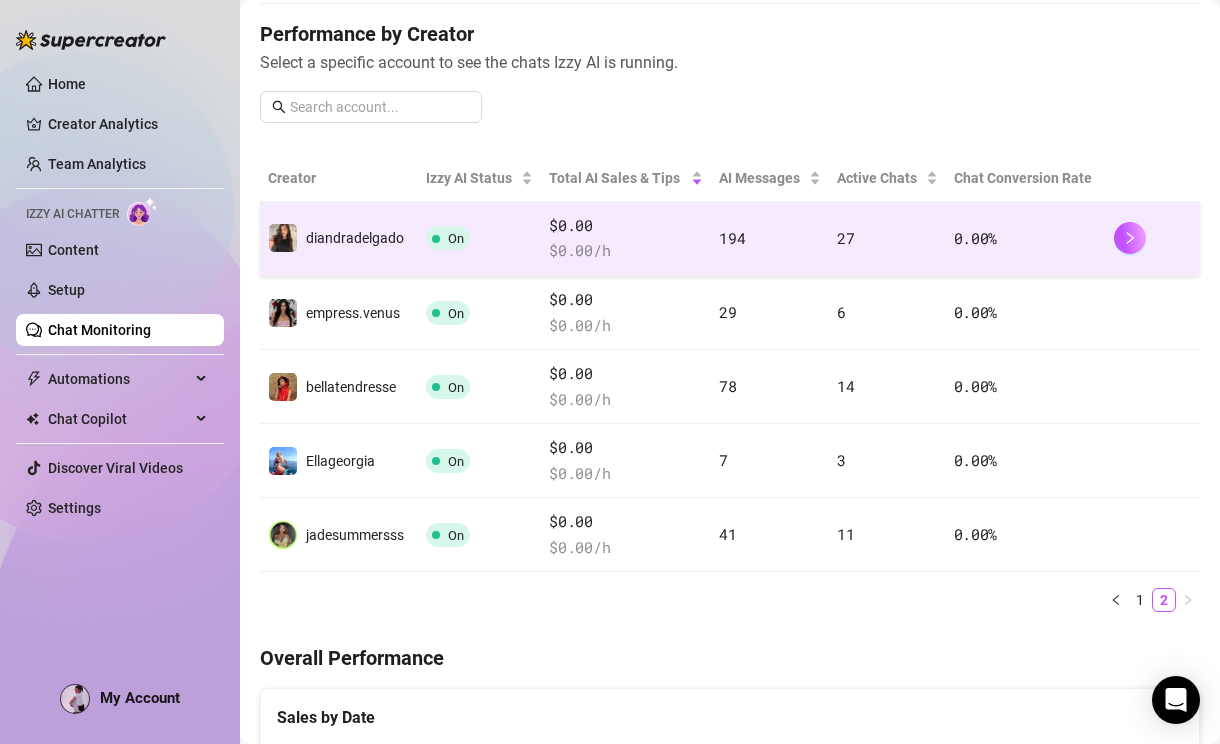 click on "$0.00 $ 0.00 /h" at bounding box center (626, 239) 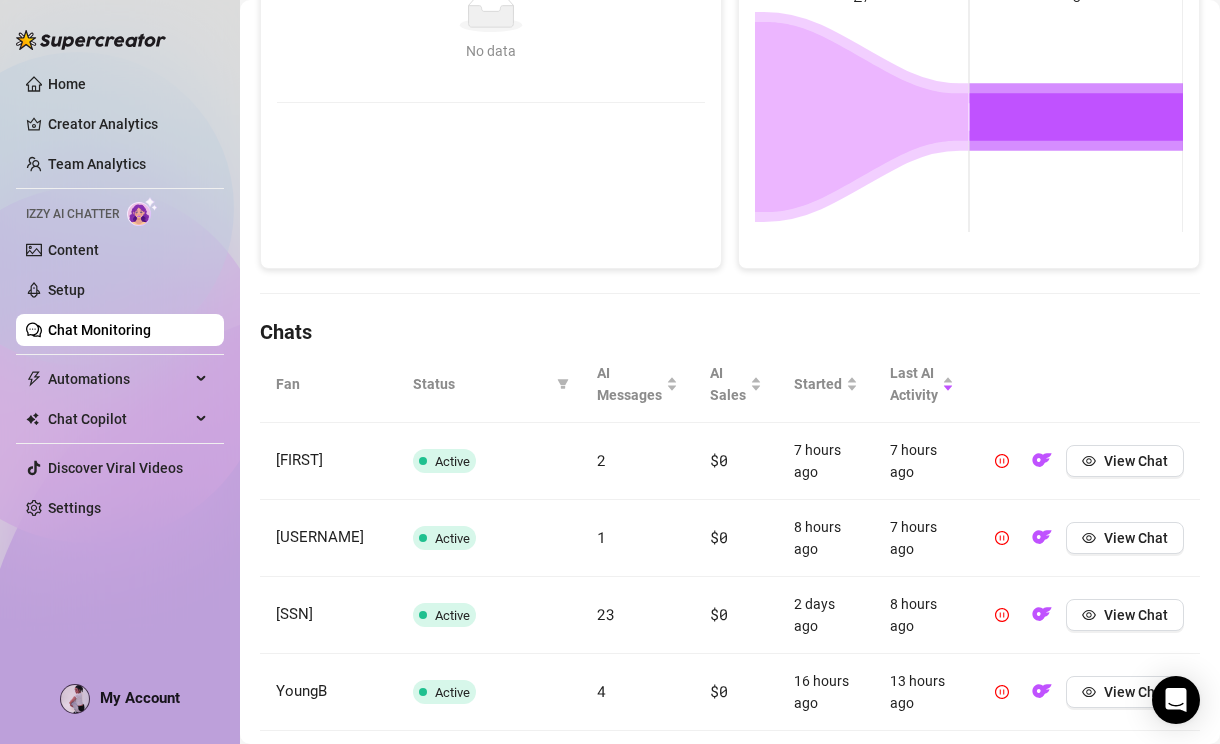 scroll, scrollTop: 400, scrollLeft: 0, axis: vertical 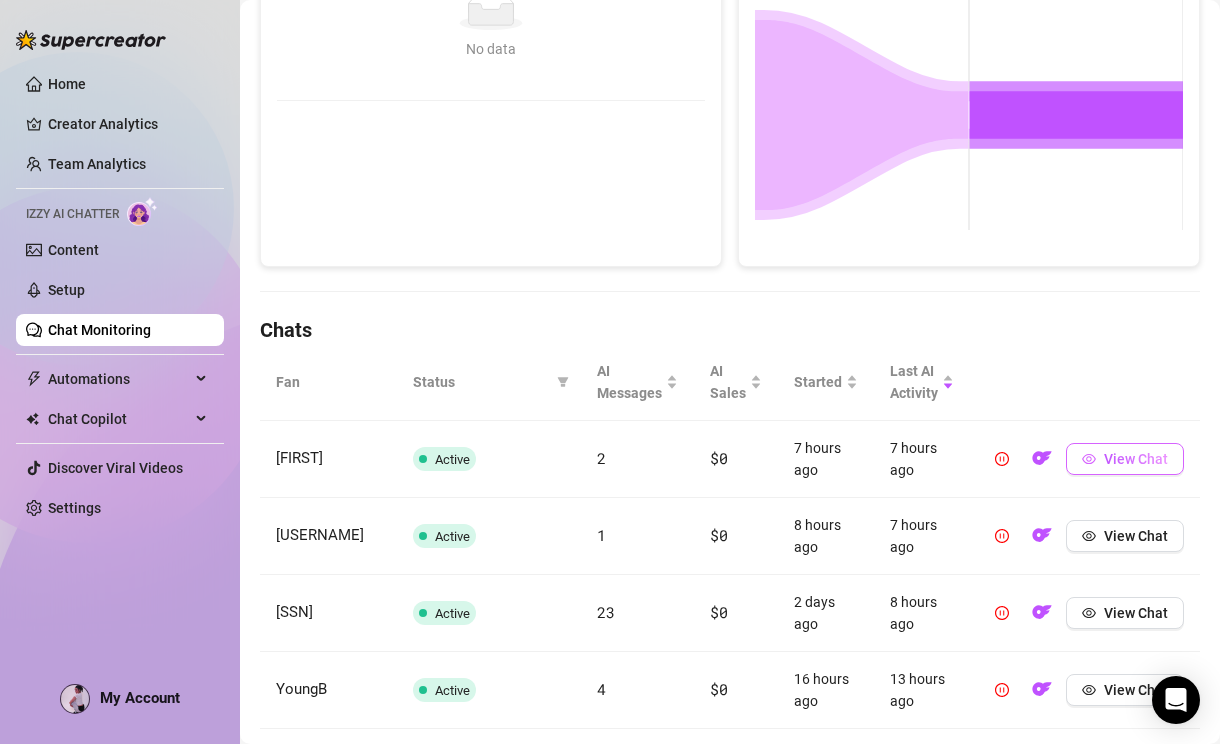 click on "View Chat" at bounding box center (1125, 459) 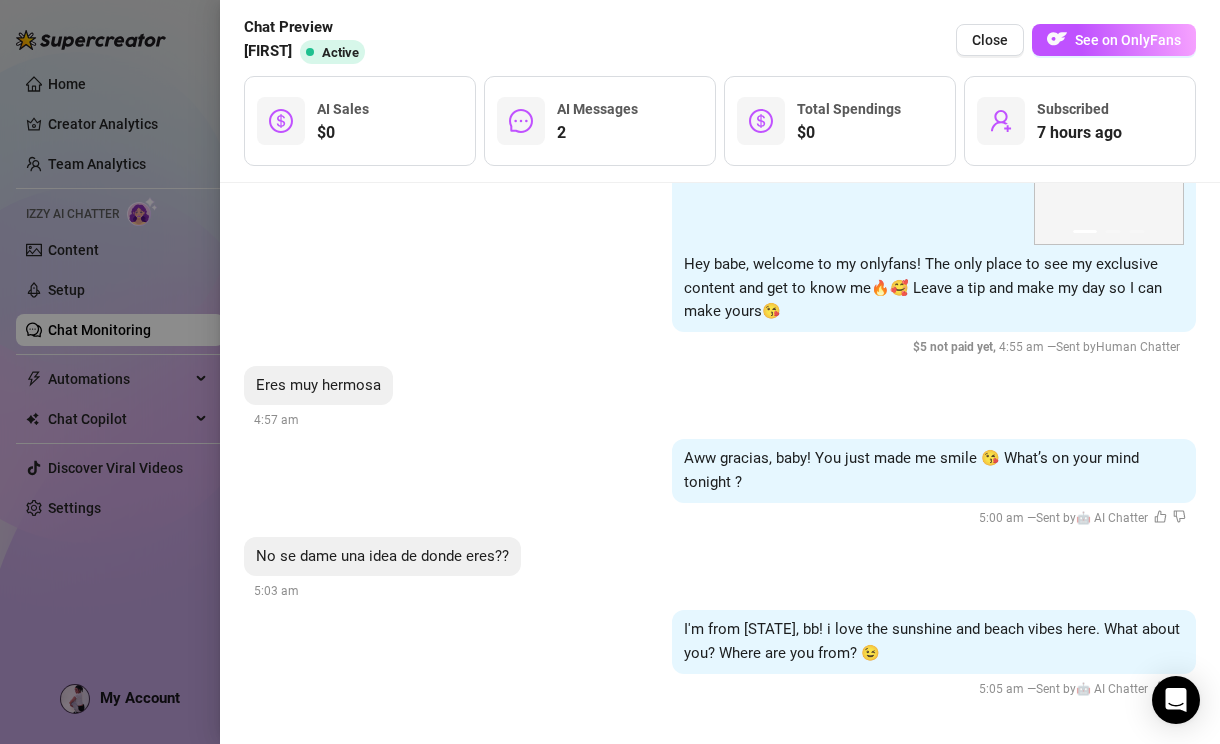 scroll, scrollTop: 192, scrollLeft: 0, axis: vertical 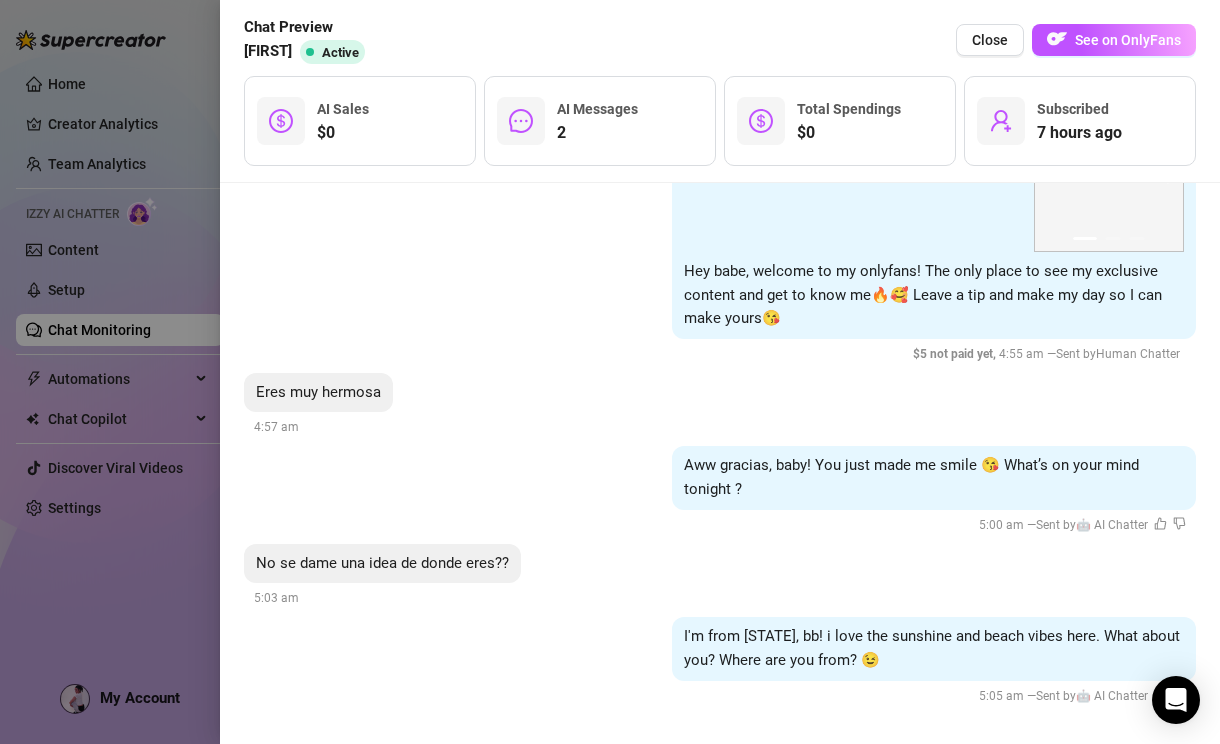 click at bounding box center [610, 372] 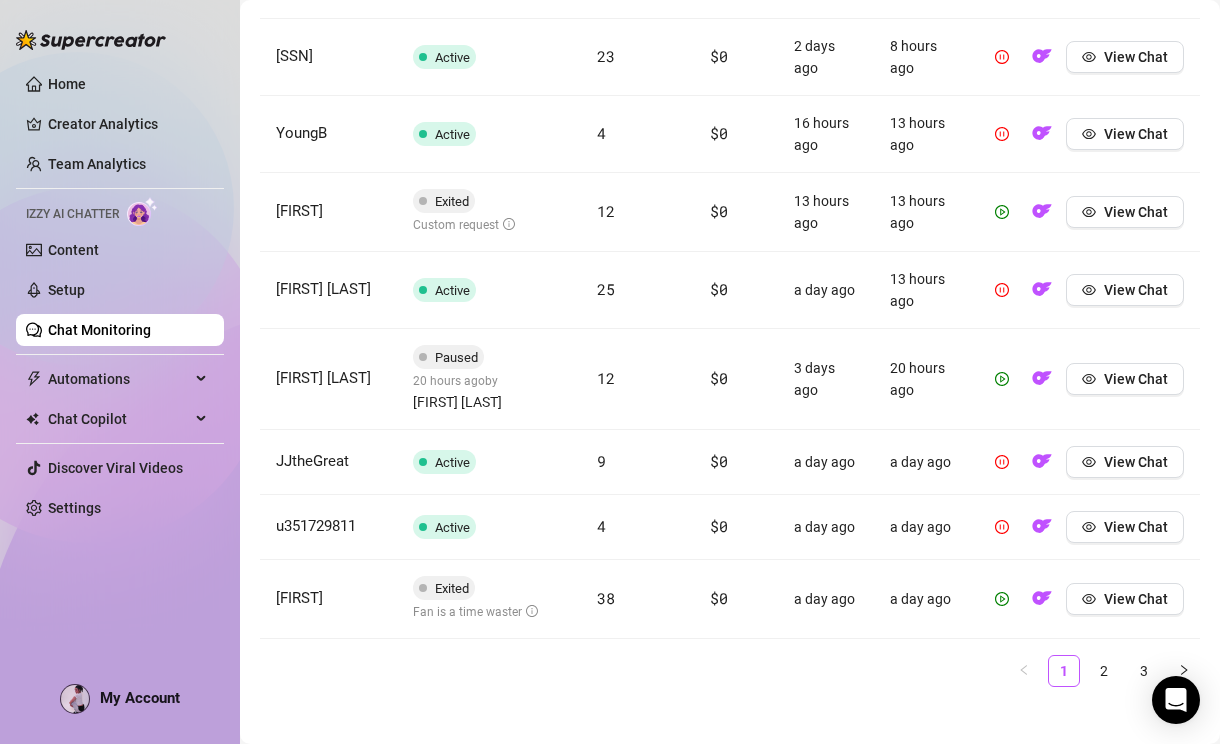 scroll, scrollTop: 952, scrollLeft: 0, axis: vertical 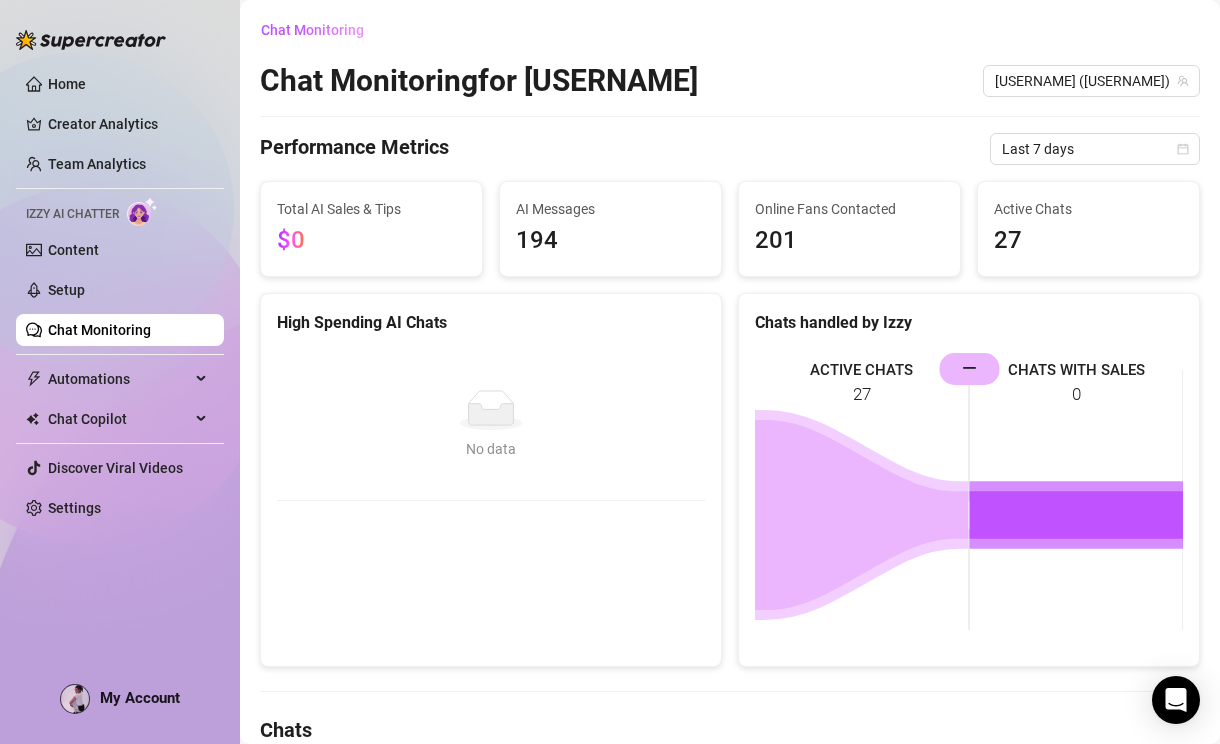 click on "Chat Monitoring" at bounding box center (99, 330) 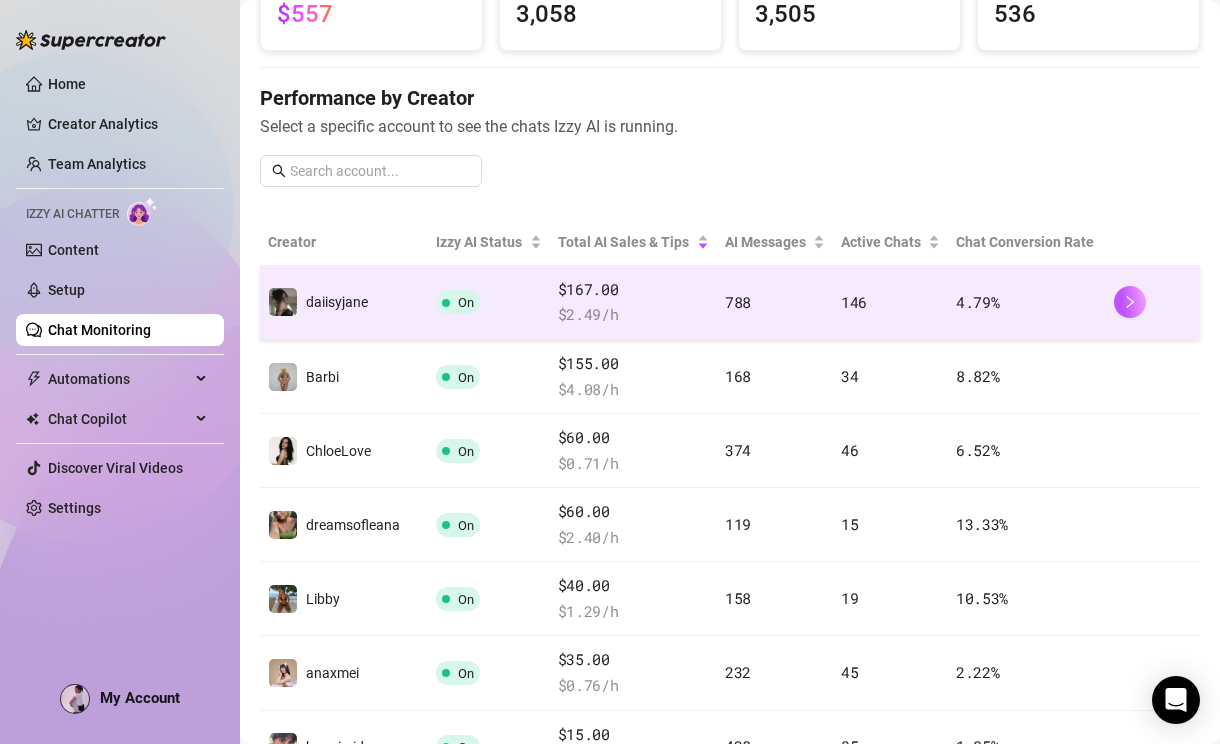 scroll, scrollTop: 177, scrollLeft: 0, axis: vertical 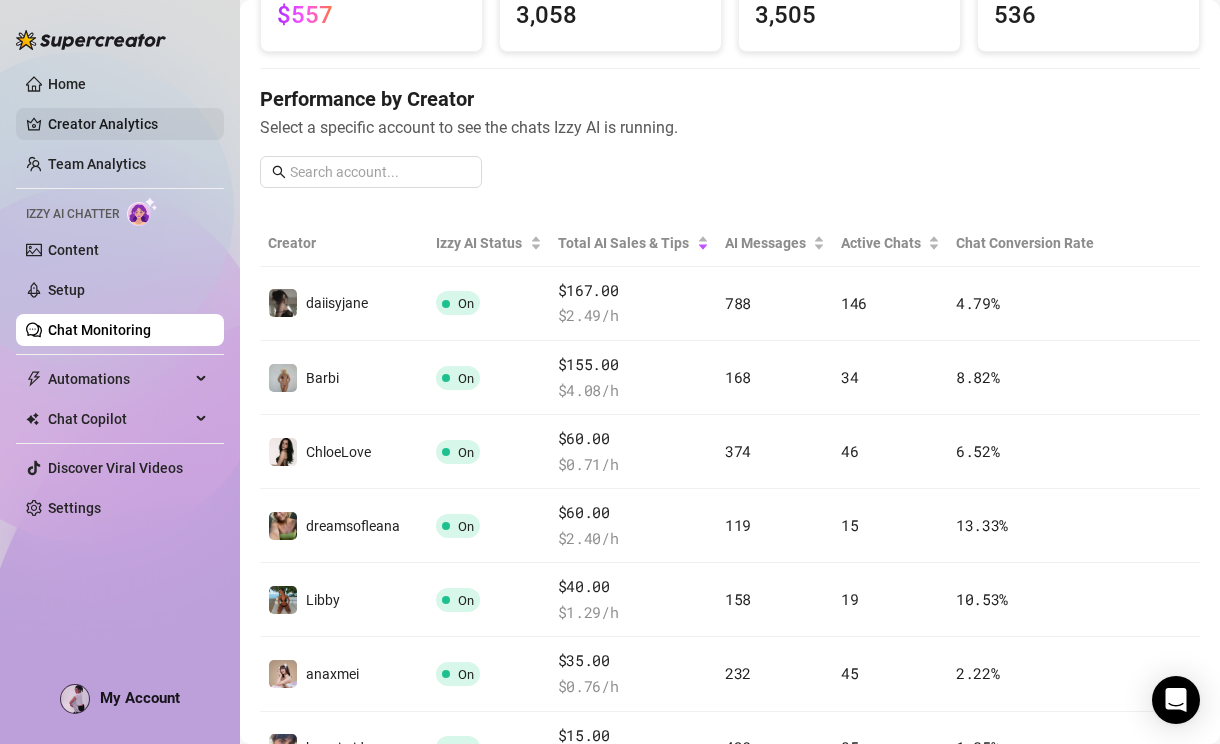 click on "Creator Analytics" at bounding box center [128, 124] 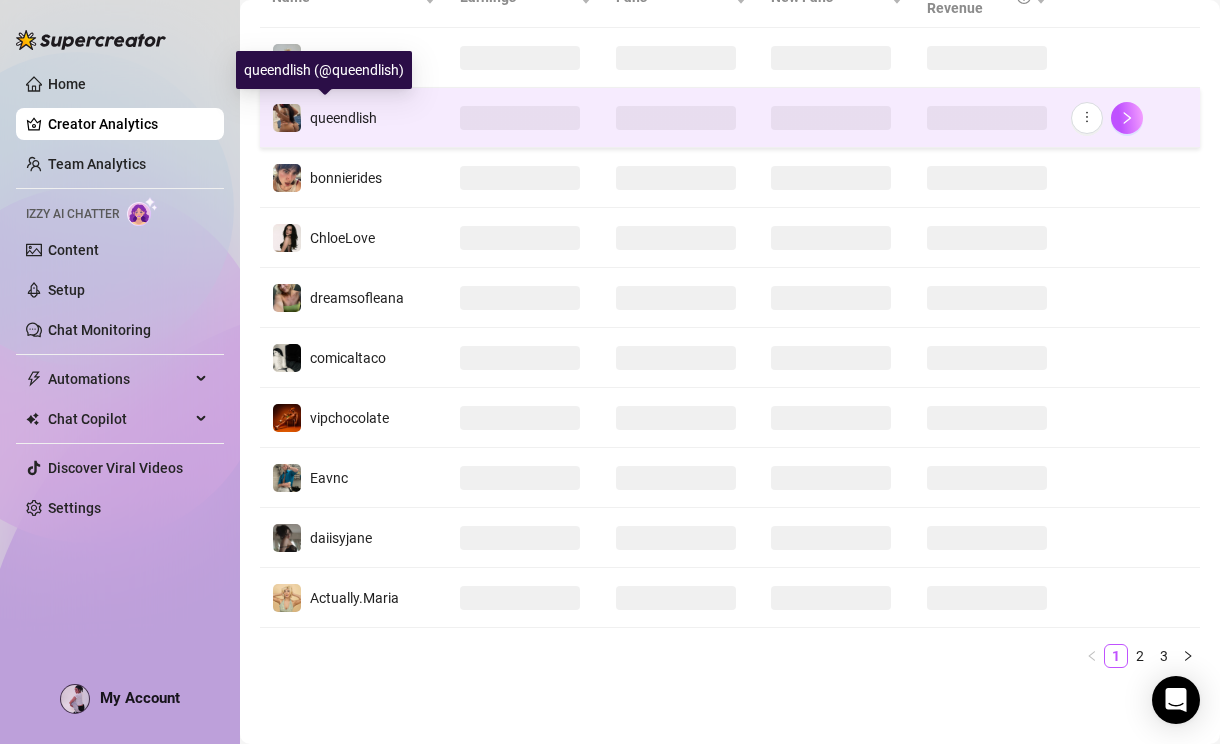 scroll, scrollTop: 318, scrollLeft: 0, axis: vertical 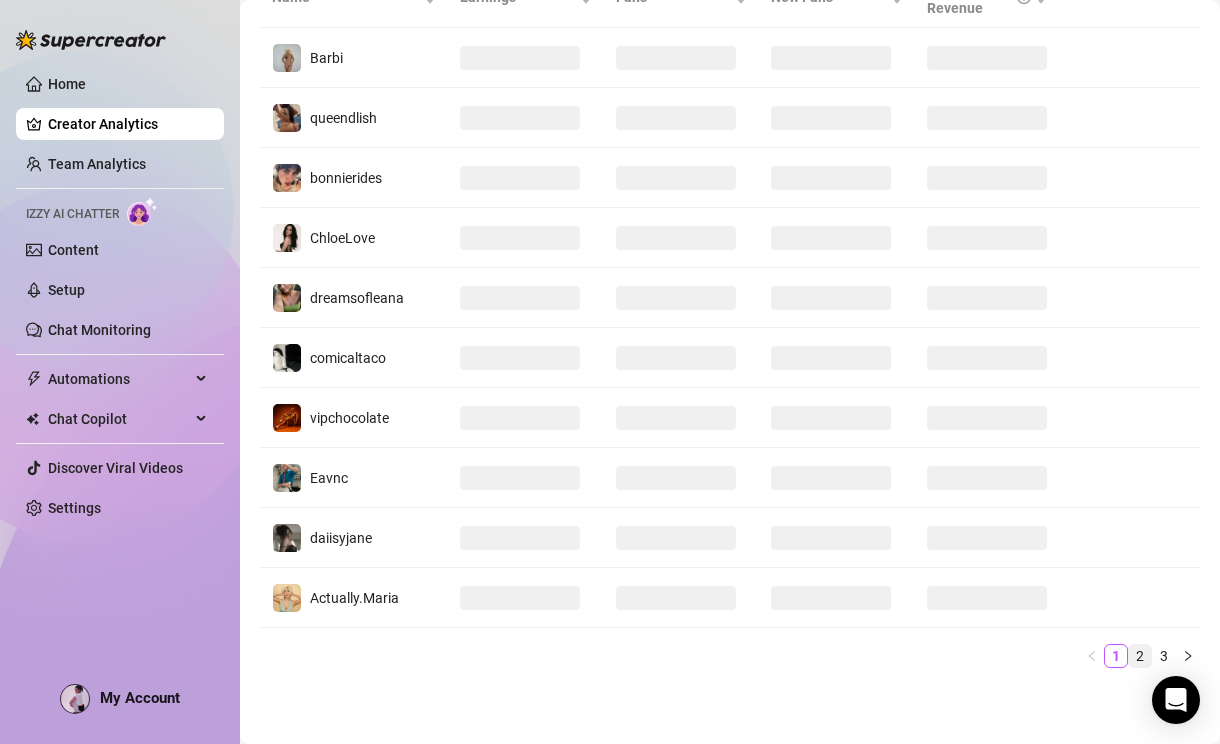 click on "2" at bounding box center [1140, 656] 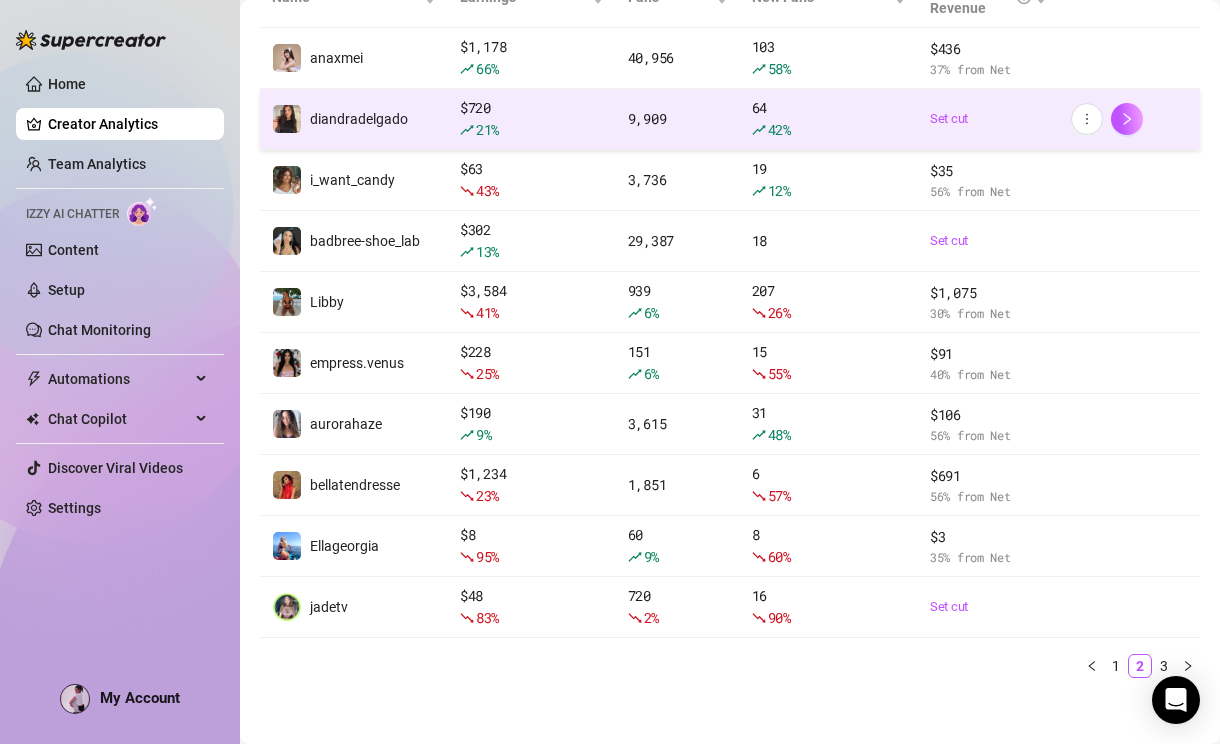 click on "diandradelgado" at bounding box center (354, 119) 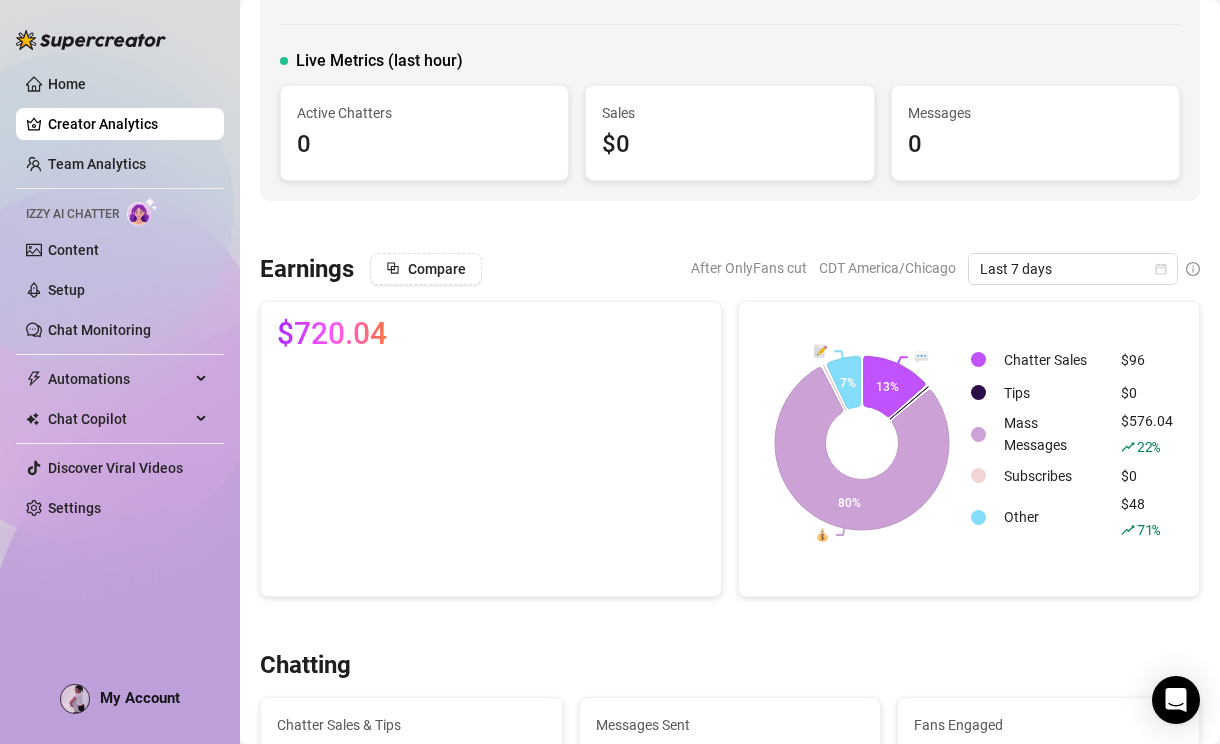 scroll, scrollTop: 105, scrollLeft: 0, axis: vertical 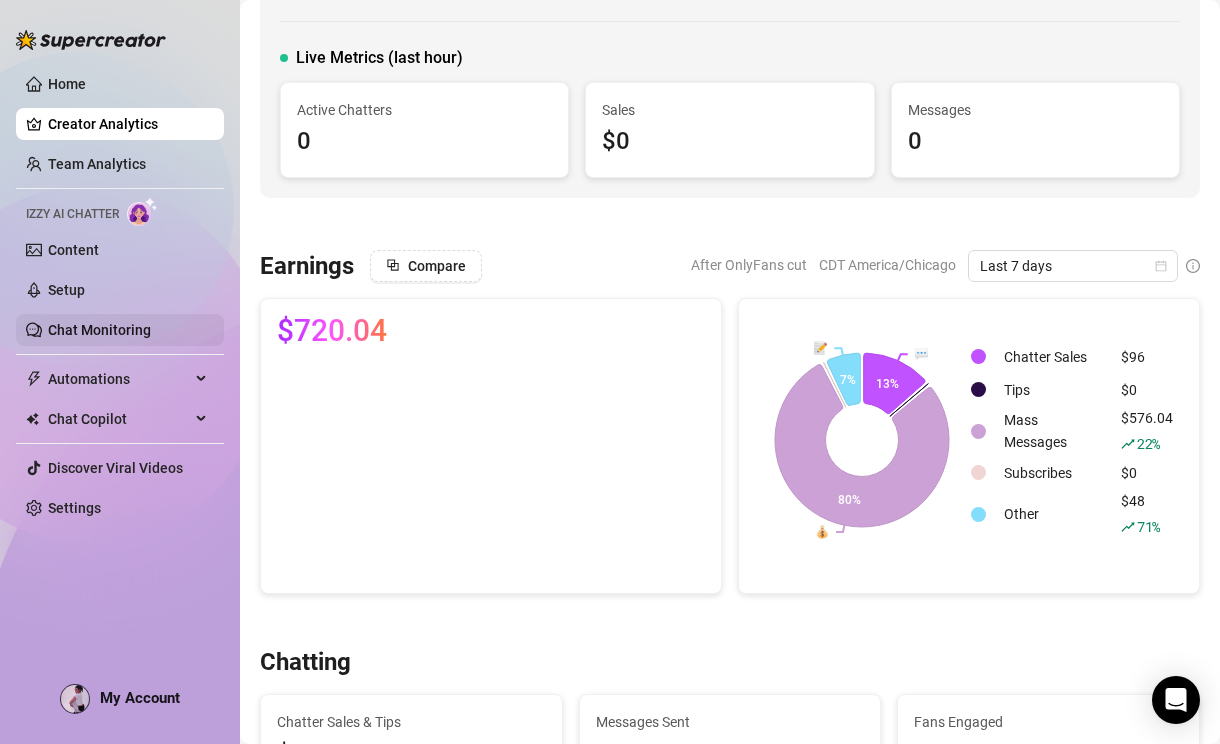 click on "Chat Monitoring" at bounding box center (99, 330) 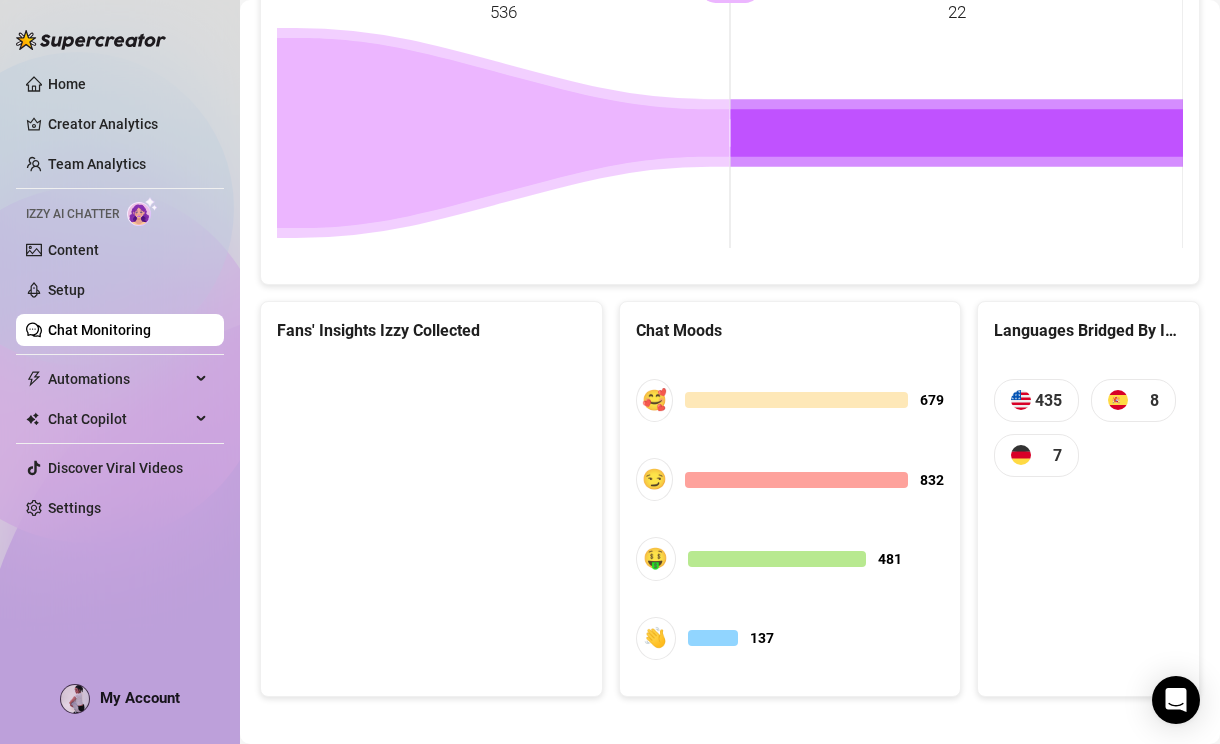 scroll, scrollTop: 1679, scrollLeft: 0, axis: vertical 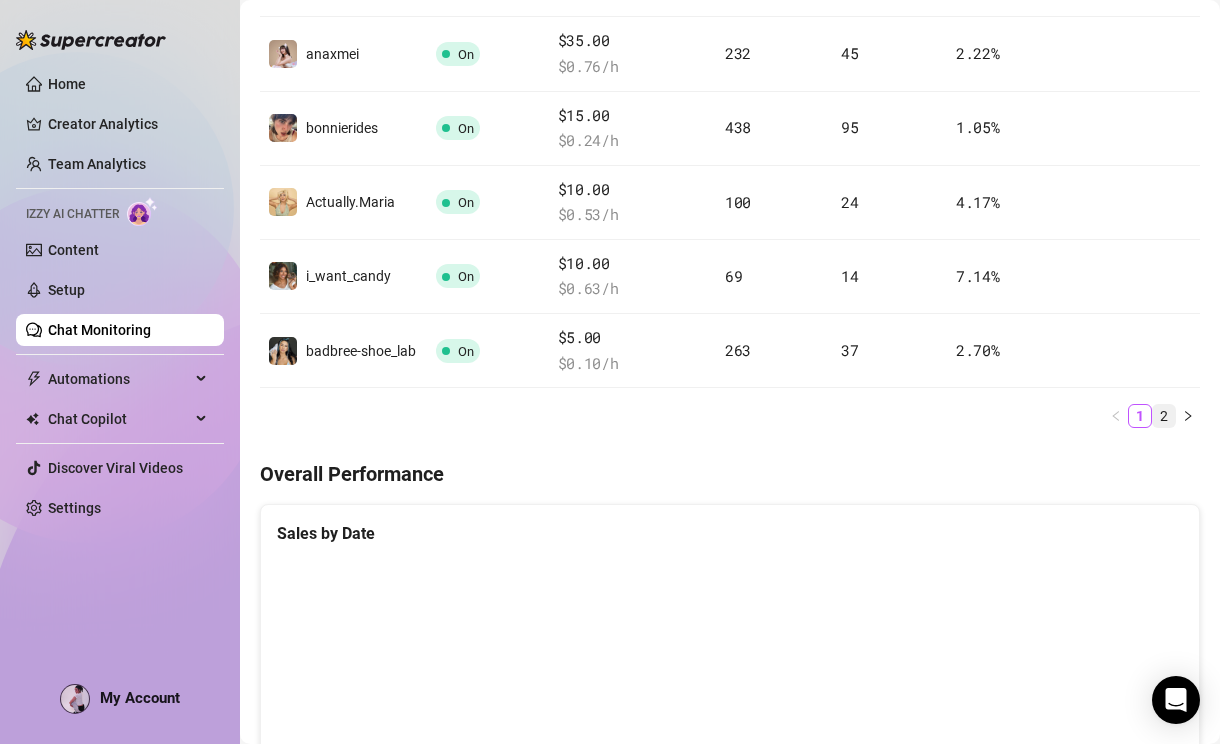 click on "2" at bounding box center [1164, 416] 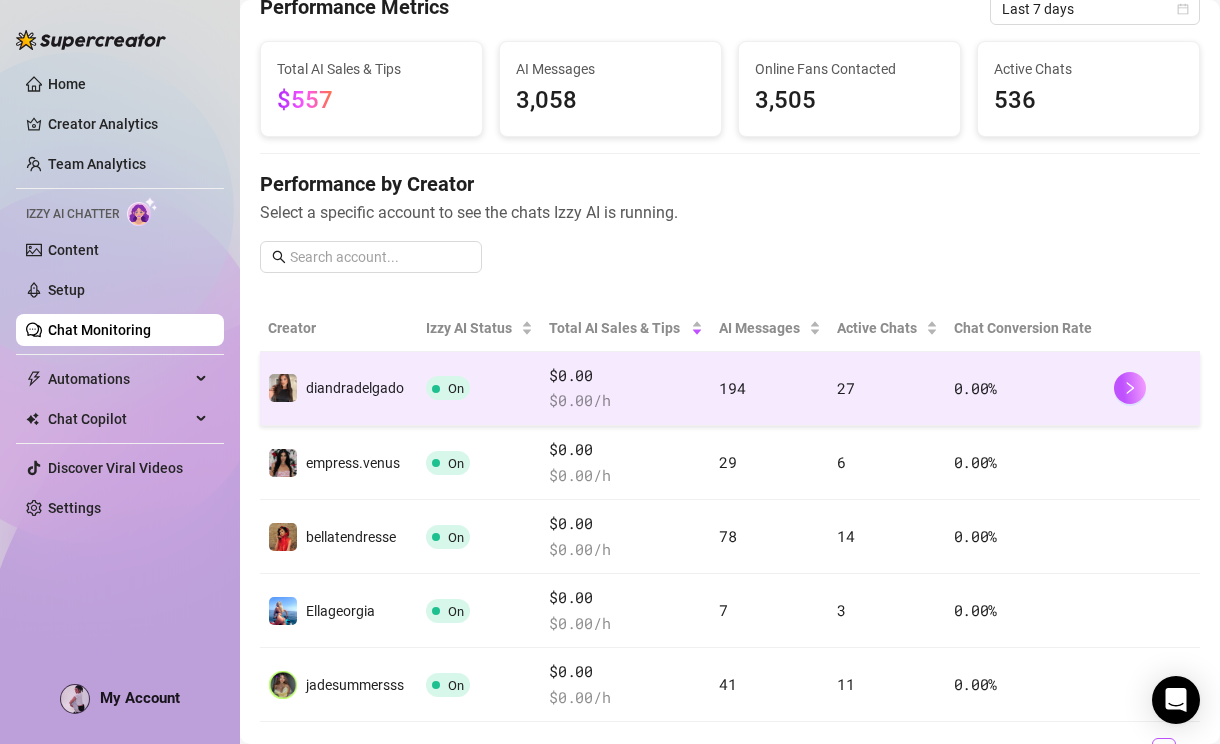 click on "On" at bounding box center [479, 389] 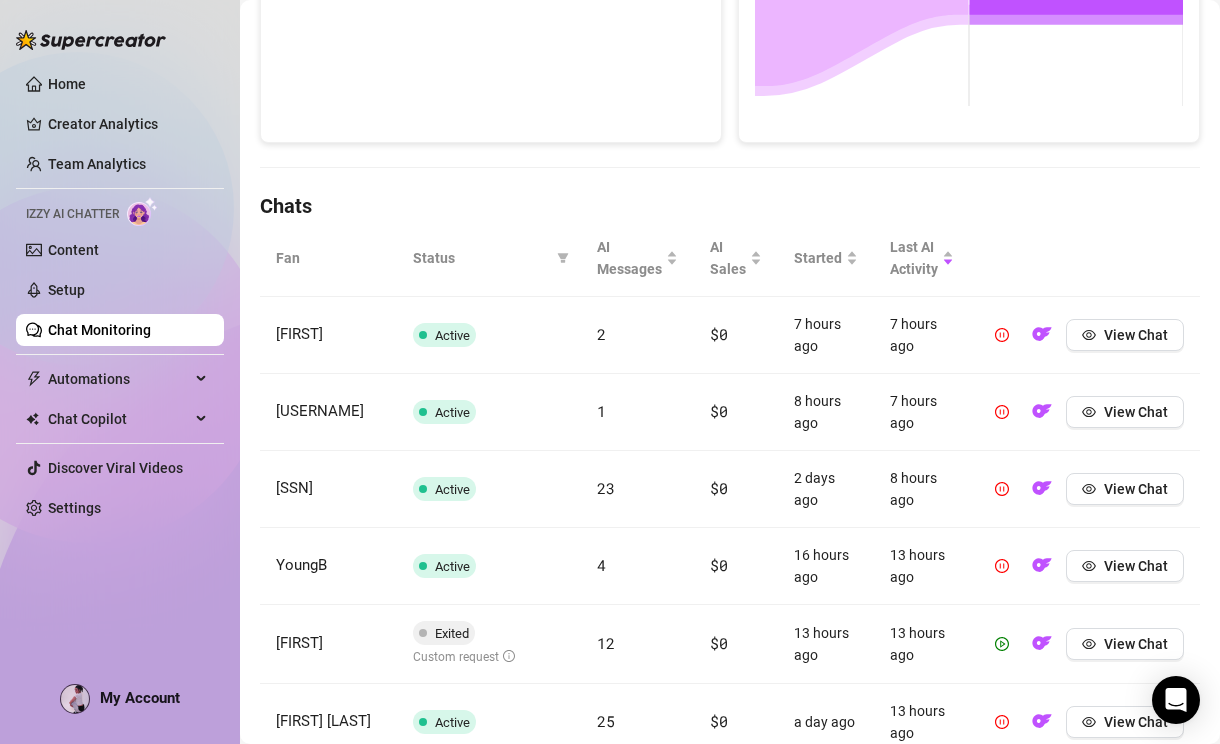 scroll, scrollTop: 530, scrollLeft: 0, axis: vertical 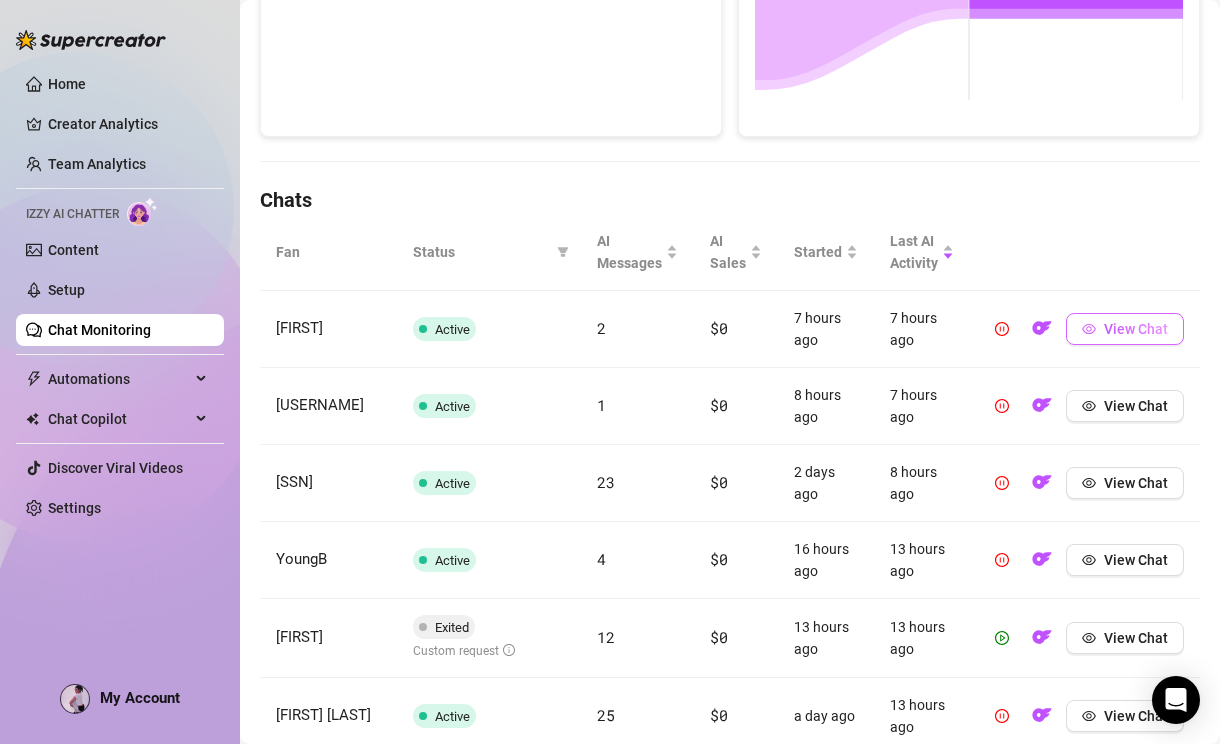 click on "View Chat" at bounding box center (1125, 329) 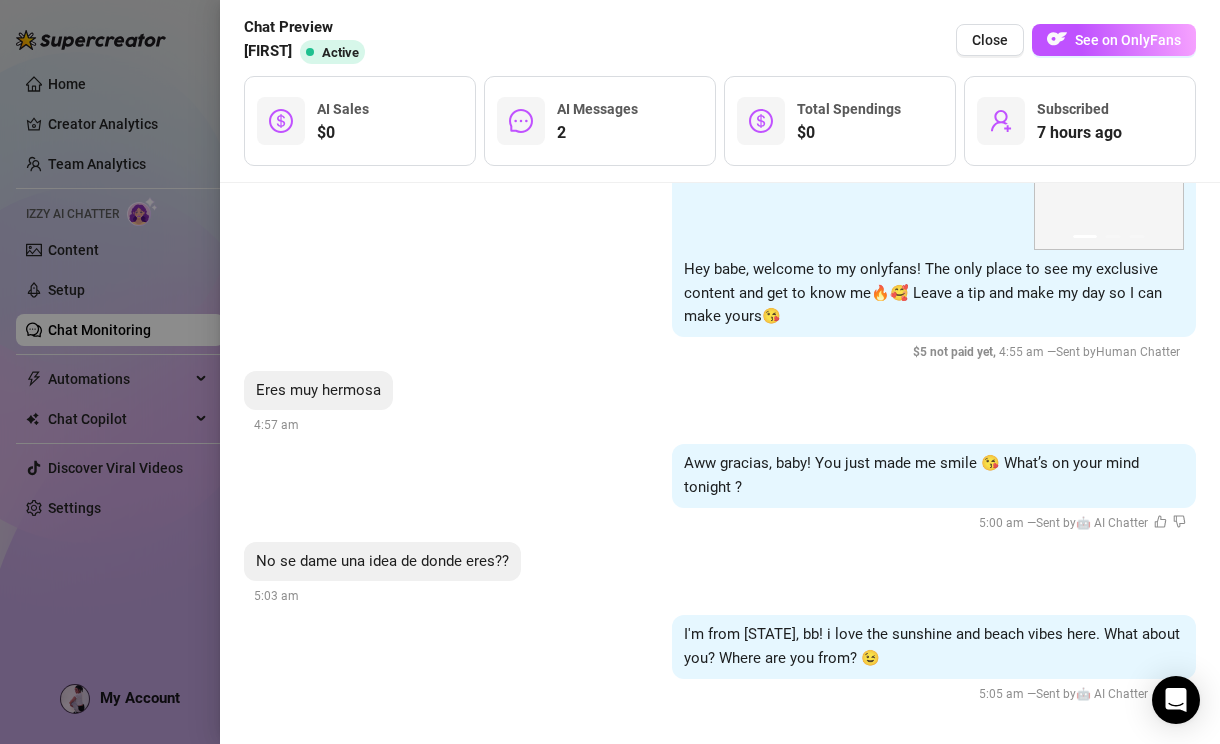 scroll, scrollTop: 188, scrollLeft: 0, axis: vertical 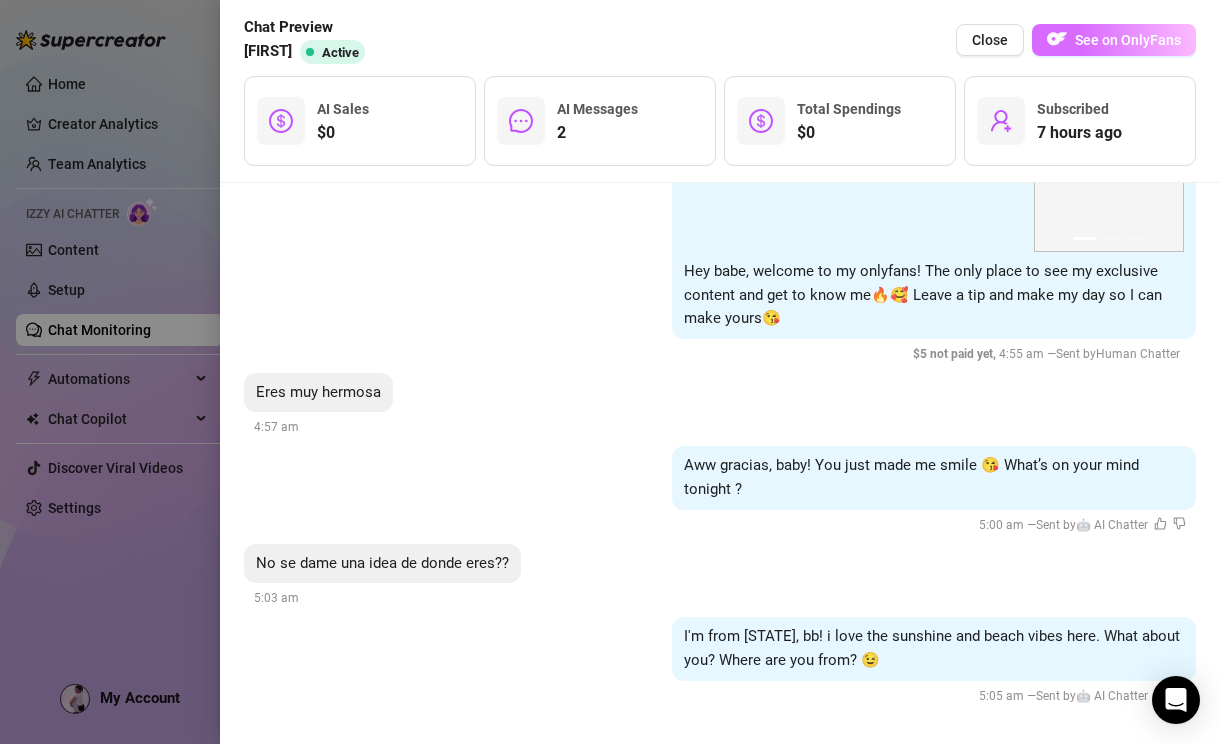 click on "See on OnlyFans" at bounding box center (1114, 40) 